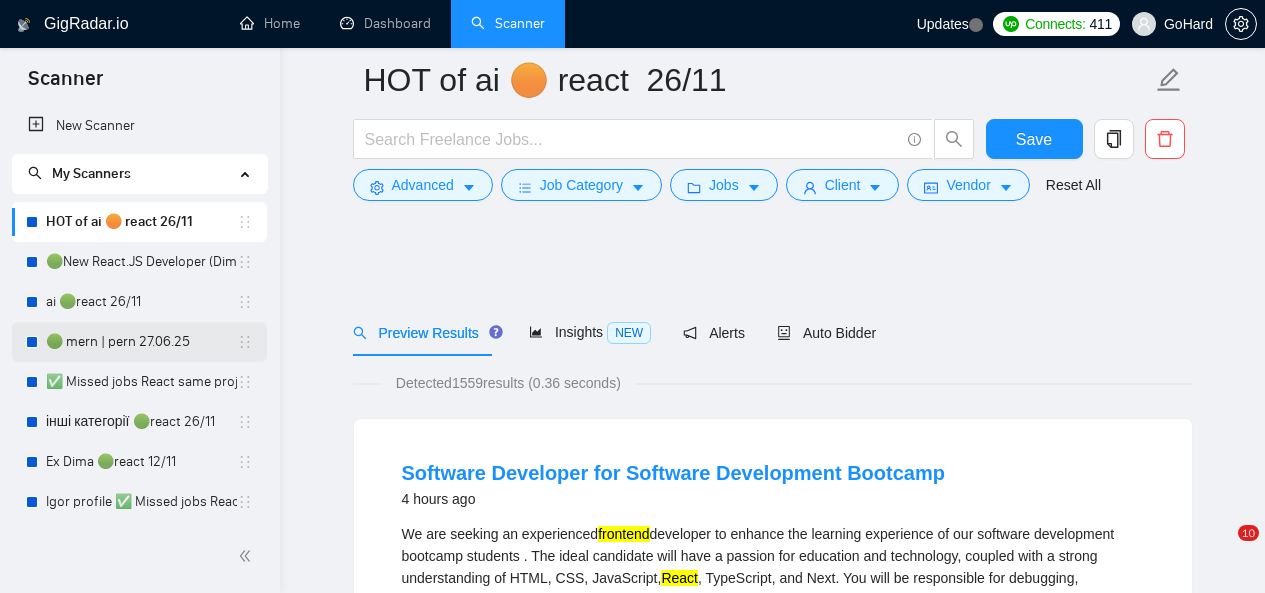 scroll, scrollTop: 508, scrollLeft: 0, axis: vertical 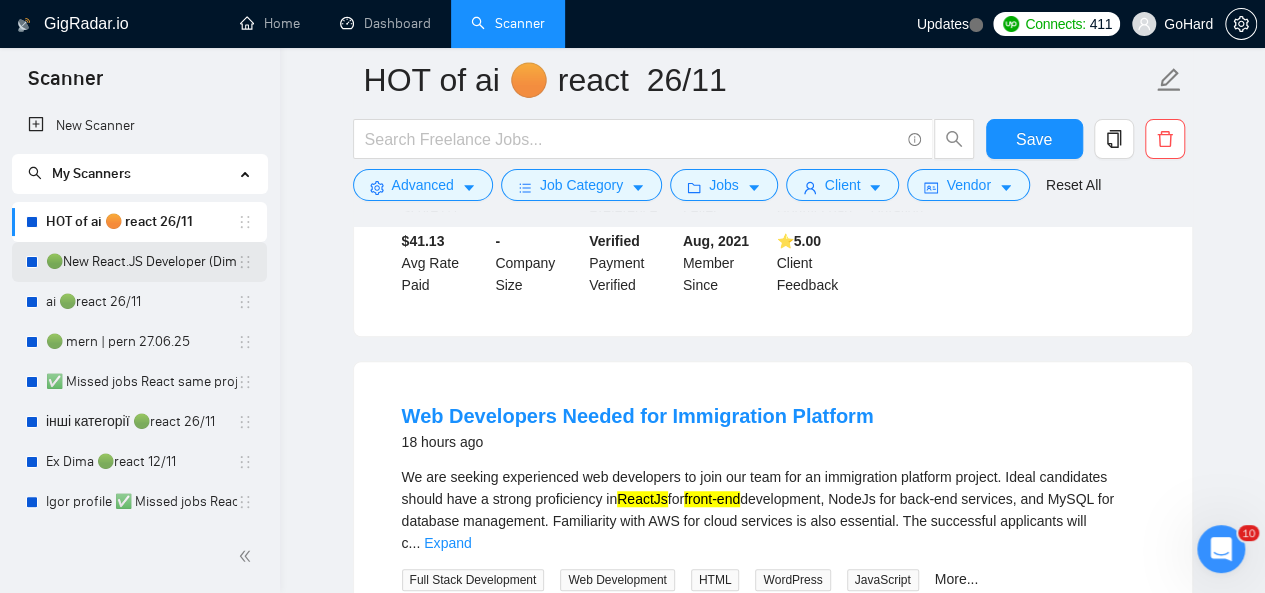 click on "🟢New React.JS Developer (Dima H)" at bounding box center (141, 262) 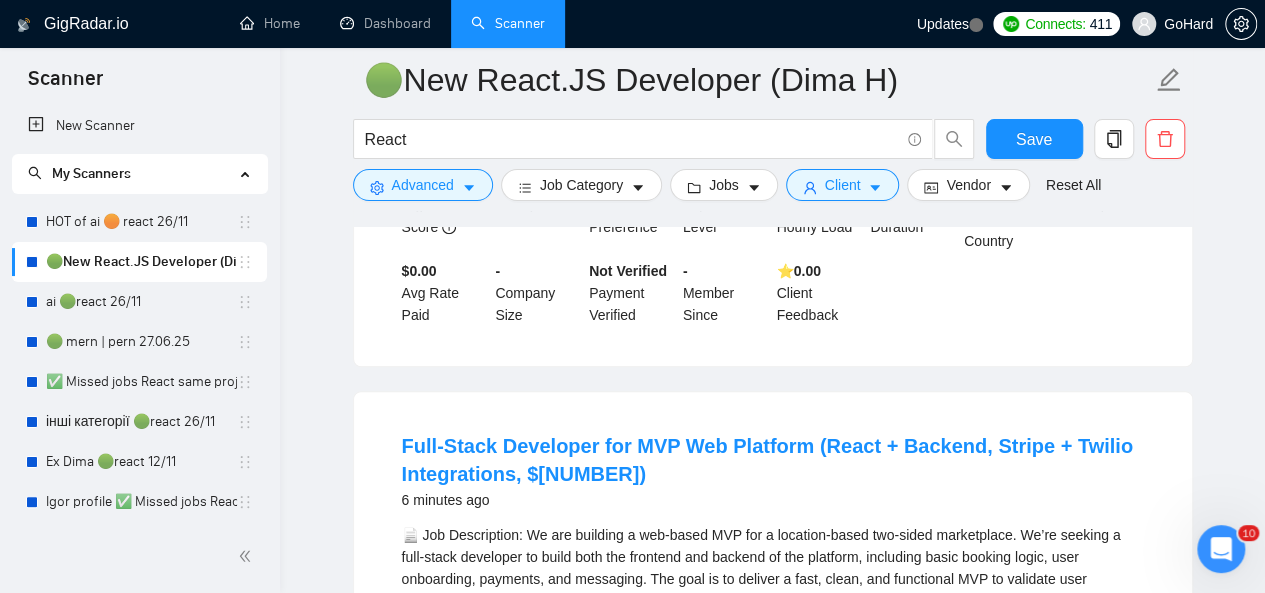 scroll, scrollTop: 600, scrollLeft: 0, axis: vertical 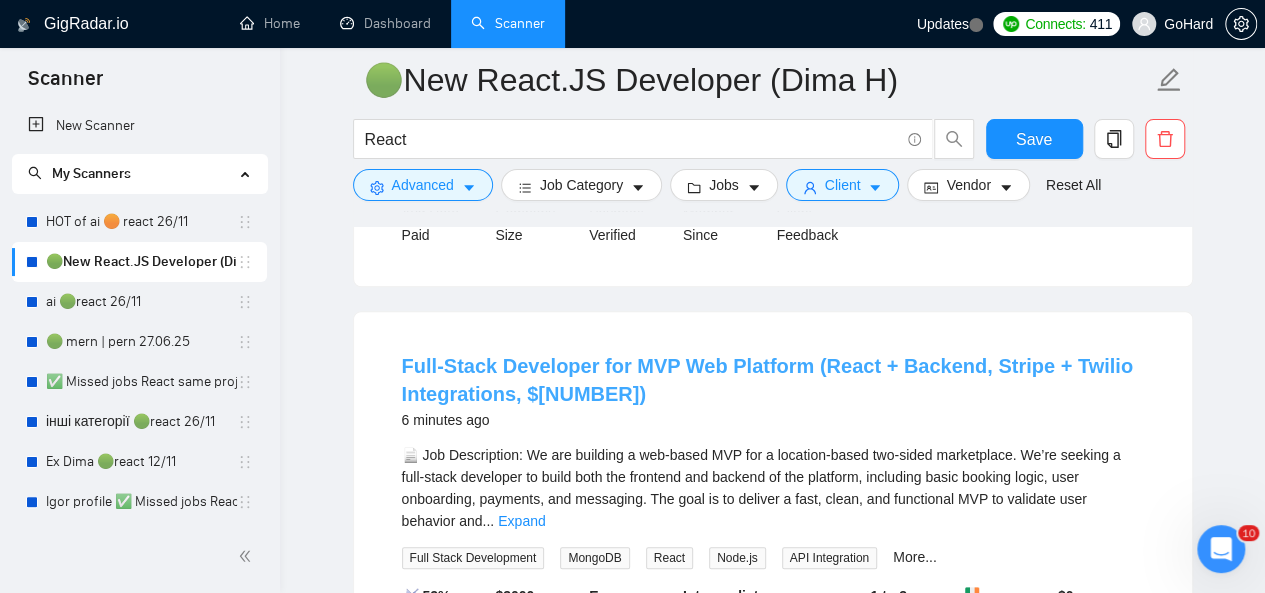 click on "Full-Stack Developer for MVP Web Platform (React + Backend, Stripe + Twilio Integrations, $3,000)" at bounding box center (767, 380) 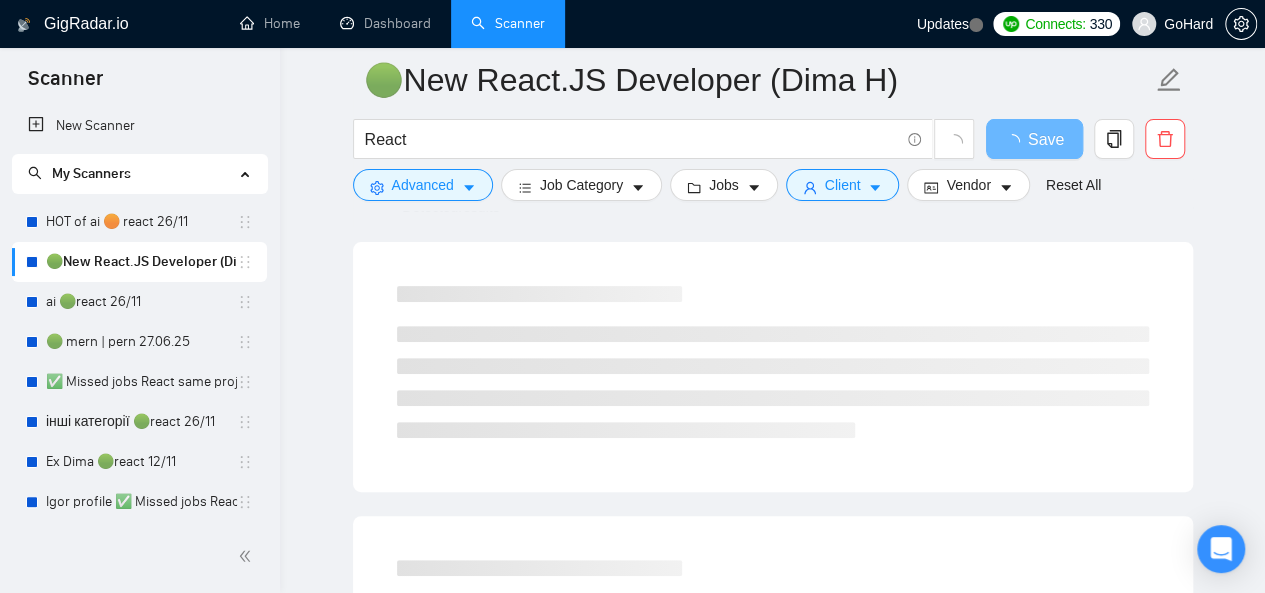 scroll, scrollTop: 200, scrollLeft: 0, axis: vertical 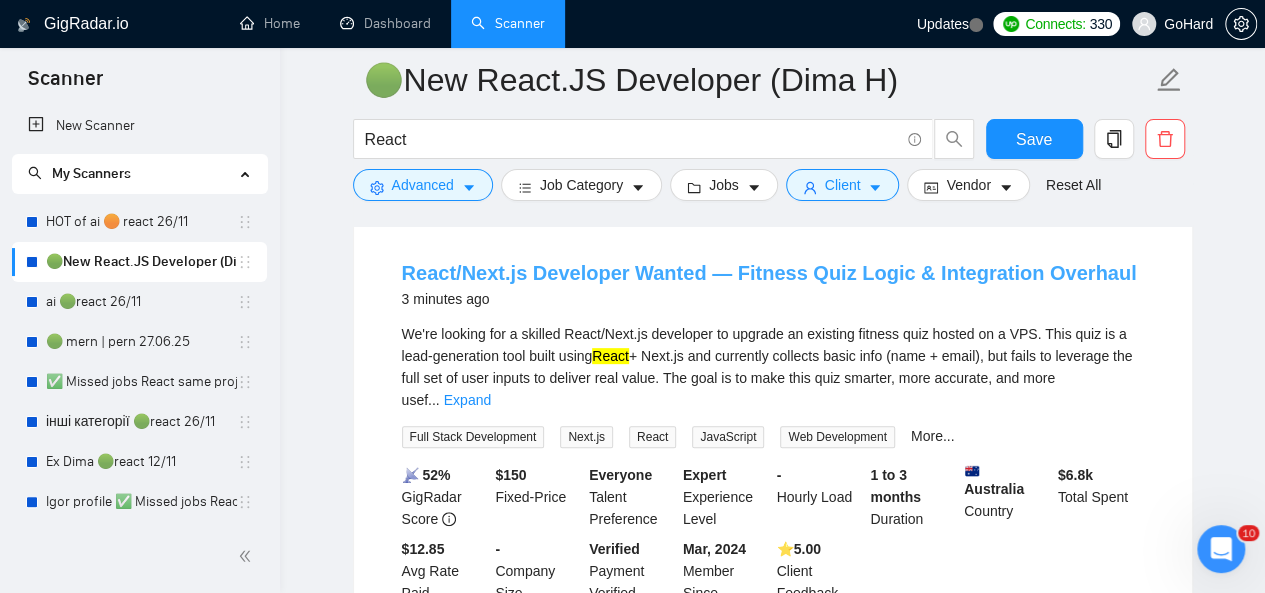 click on "React/Next.js Developer Wanted — Fitness Quiz Logic & Integration Overhaul" at bounding box center (769, 273) 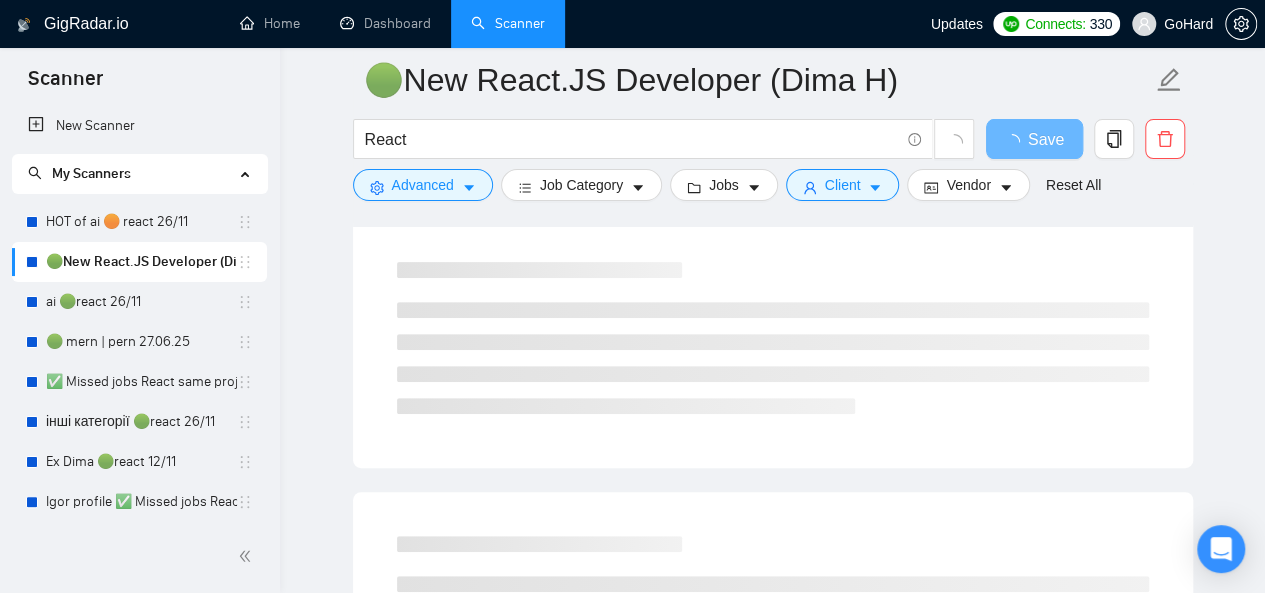 scroll, scrollTop: 200, scrollLeft: 0, axis: vertical 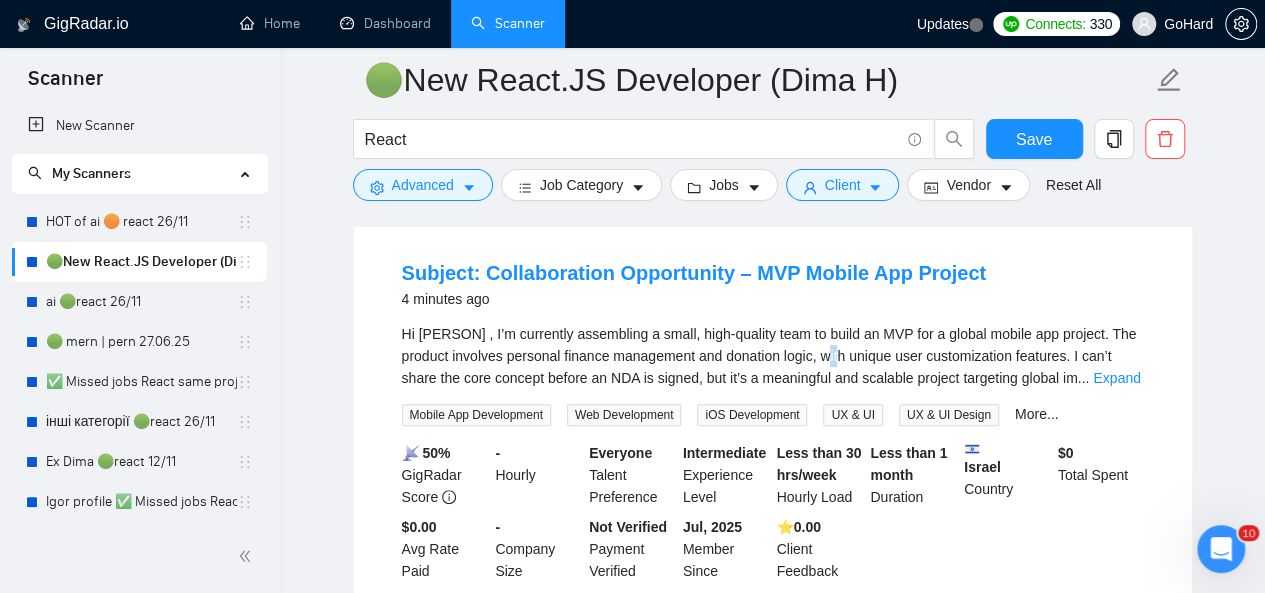 drag, startPoint x: 832, startPoint y: 360, endPoint x: 849, endPoint y: 360, distance: 17 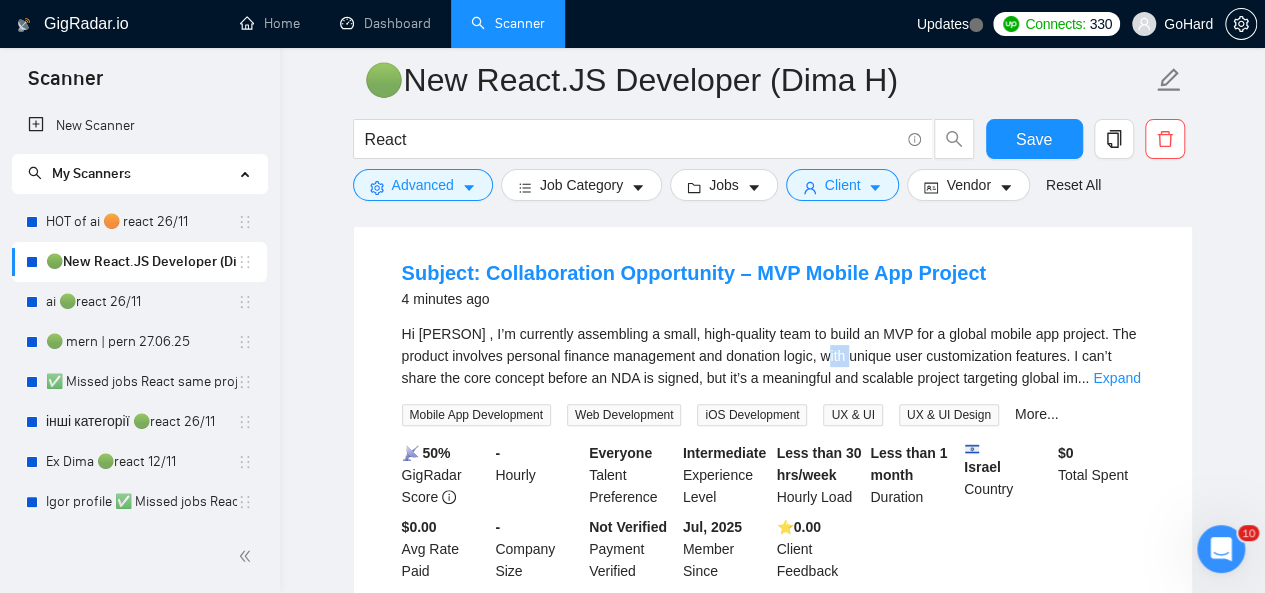 click on "Hi [Denis S],
I’m currently assembling a small, high-quality team to build an MVP for a global mobile app project. The product involves personal finance management and donation logic, with unique user customization features. I can’t share the core concept before an NDA is signed, but it’s a meaningful and scalable project targeting global im ... Expand" at bounding box center [773, 356] 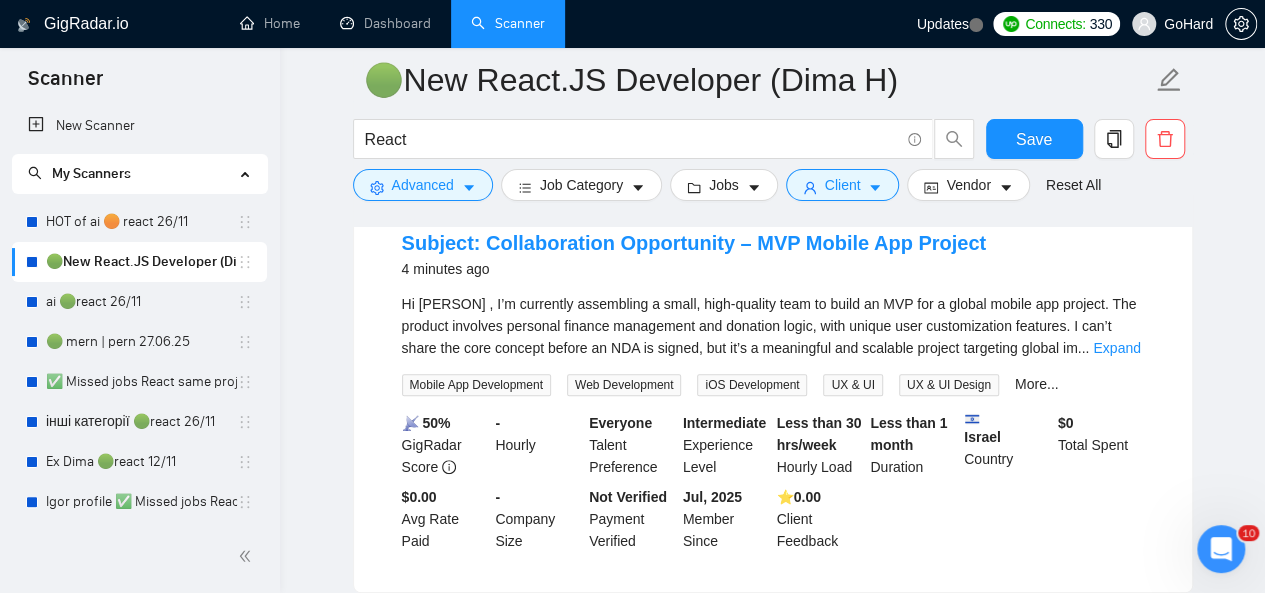 scroll, scrollTop: 200, scrollLeft: 0, axis: vertical 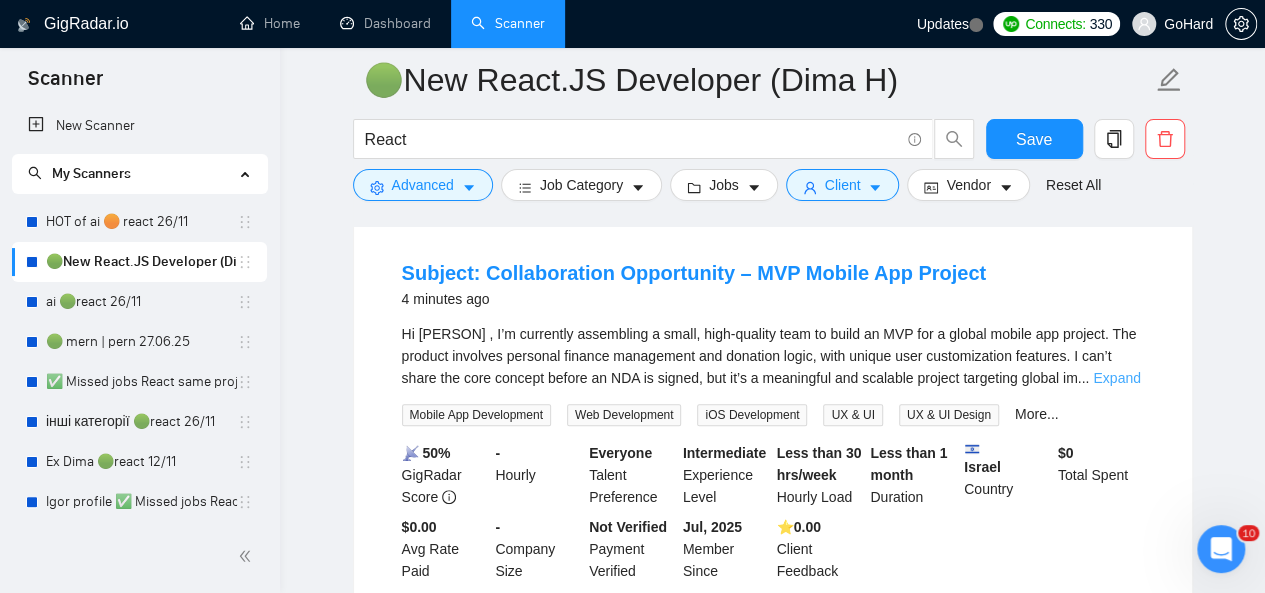 click on "Expand" at bounding box center (1116, 378) 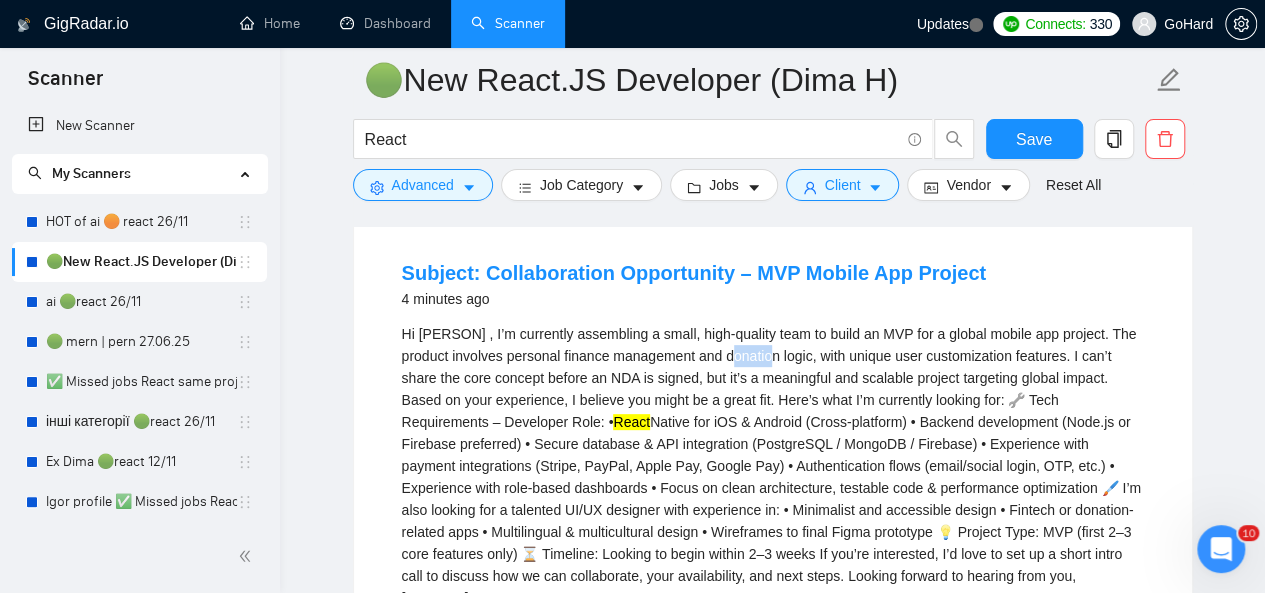 click on "Hi [Denis S],
I’m currently assembling a small, high-quality team to build an MVP for a global mobile app project. The product involves personal finance management and donation logic, with unique user customization features. I can’t share the core concept before an NDA is signed, but it’s a meaningful and scalable project targeting global impact.
Based on your experience, I believe you might be a great fit. Here’s what I’m currently looking for:
🔧 Tech Requirements – Developer Role:
•  React" at bounding box center [773, 466] 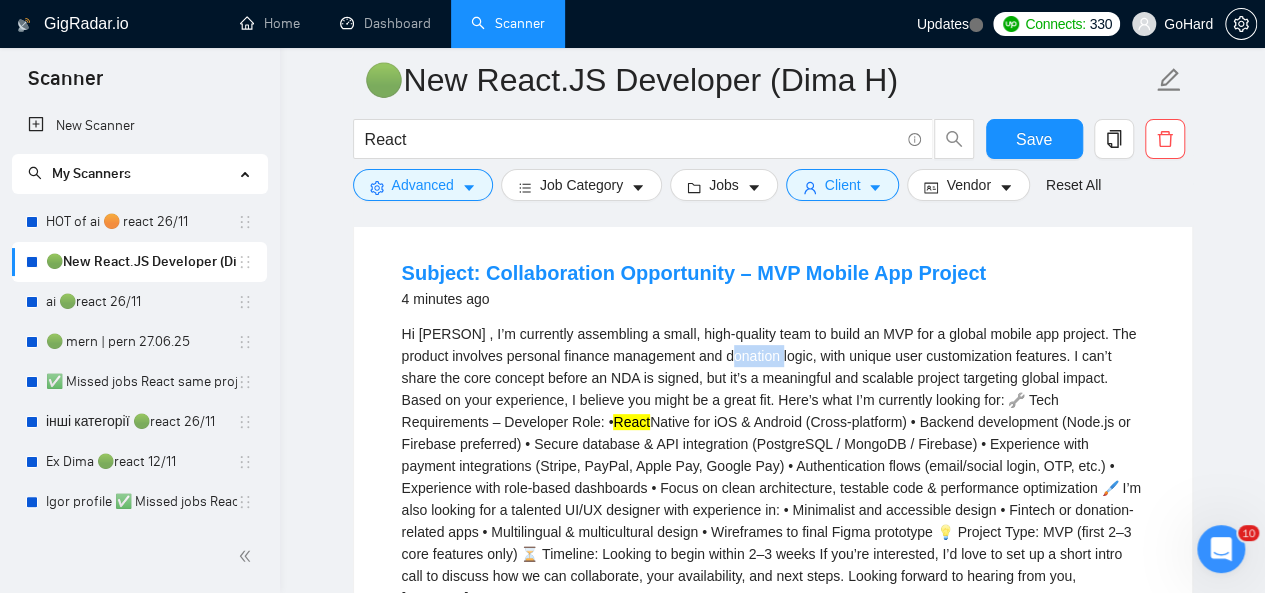 click on "Hi [Denis S],
I’m currently assembling a small, high-quality team to build an MVP for a global mobile app project. The product involves personal finance management and donation logic, with unique user customization features. I can’t share the core concept before an NDA is signed, but it’s a meaningful and scalable project targeting global impact.
Based on your experience, I believe you might be a great fit. Here’s what I’m currently looking for:
🔧 Tech Requirements – Developer Role:
•  React" at bounding box center (773, 466) 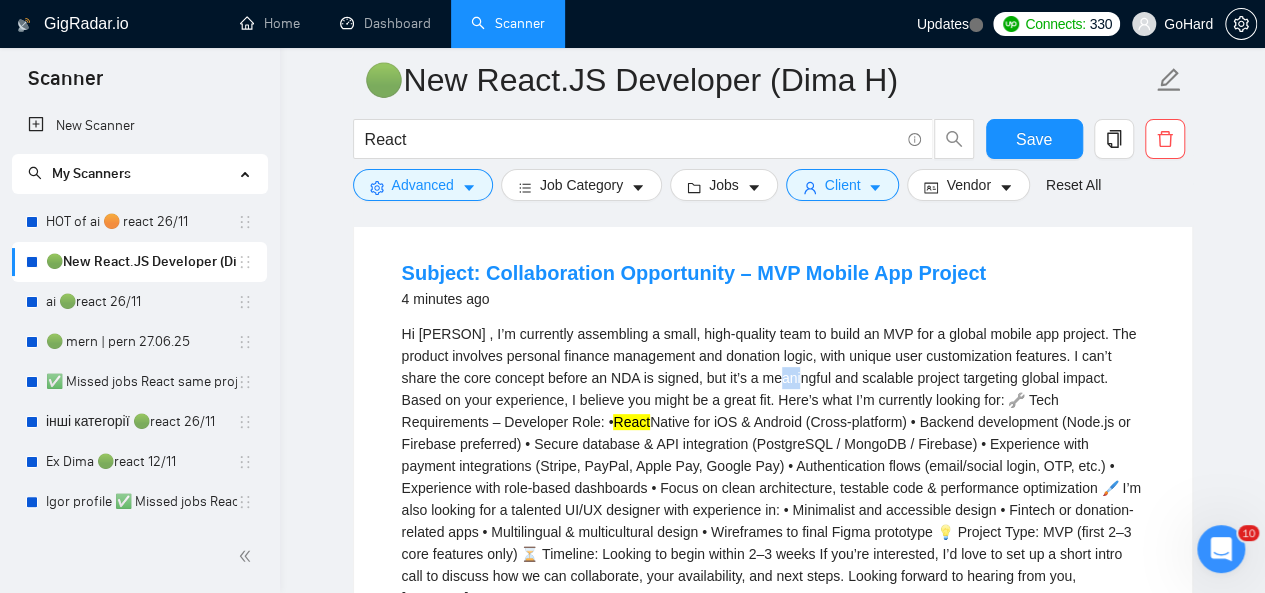 click on "Hi [Denis S],
I’m currently assembling a small, high-quality team to build an MVP for a global mobile app project. The product involves personal finance management and donation logic, with unique user customization features. I can’t share the core concept before an NDA is signed, but it’s a meaningful and scalable project targeting global impact.
Based on your experience, I believe you might be a great fit. Here’s what I’m currently looking for:
🔧 Tech Requirements – Developer Role:
•  React" at bounding box center (773, 466) 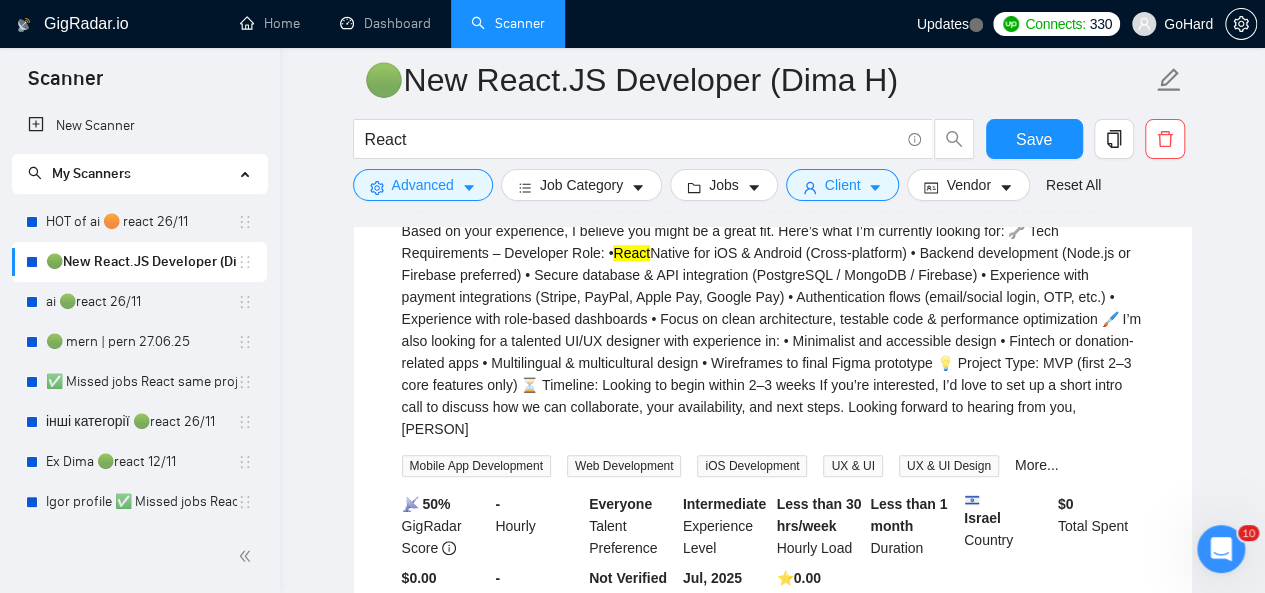 scroll, scrollTop: 400, scrollLeft: 0, axis: vertical 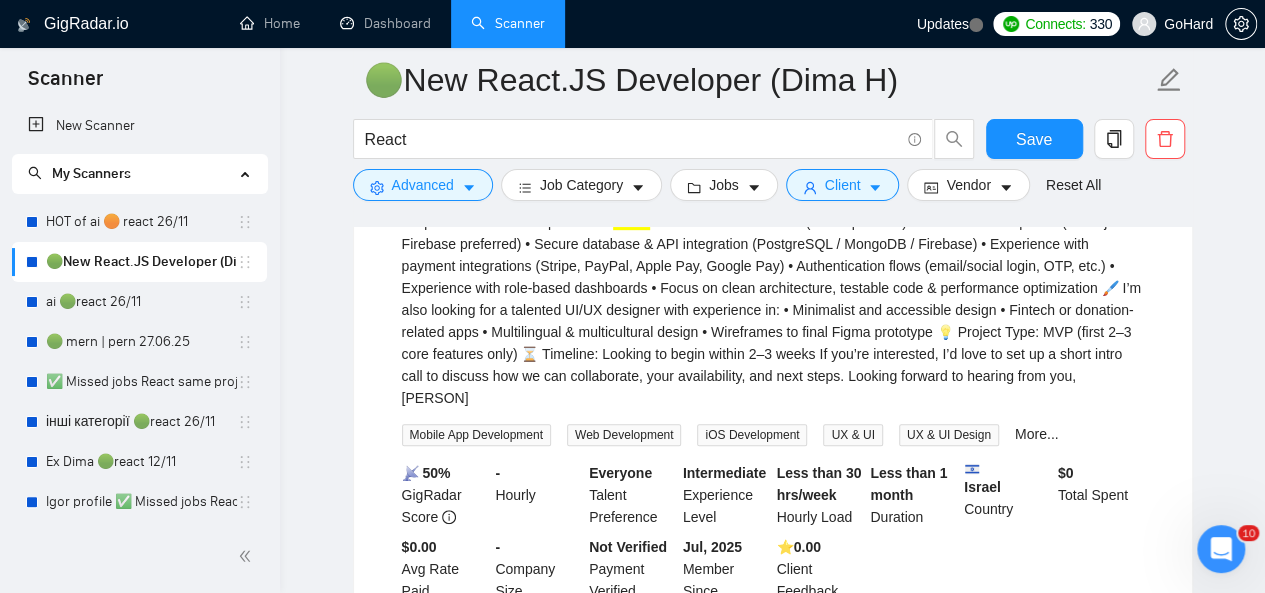 drag, startPoint x: 824, startPoint y: 328, endPoint x: 840, endPoint y: 328, distance: 16 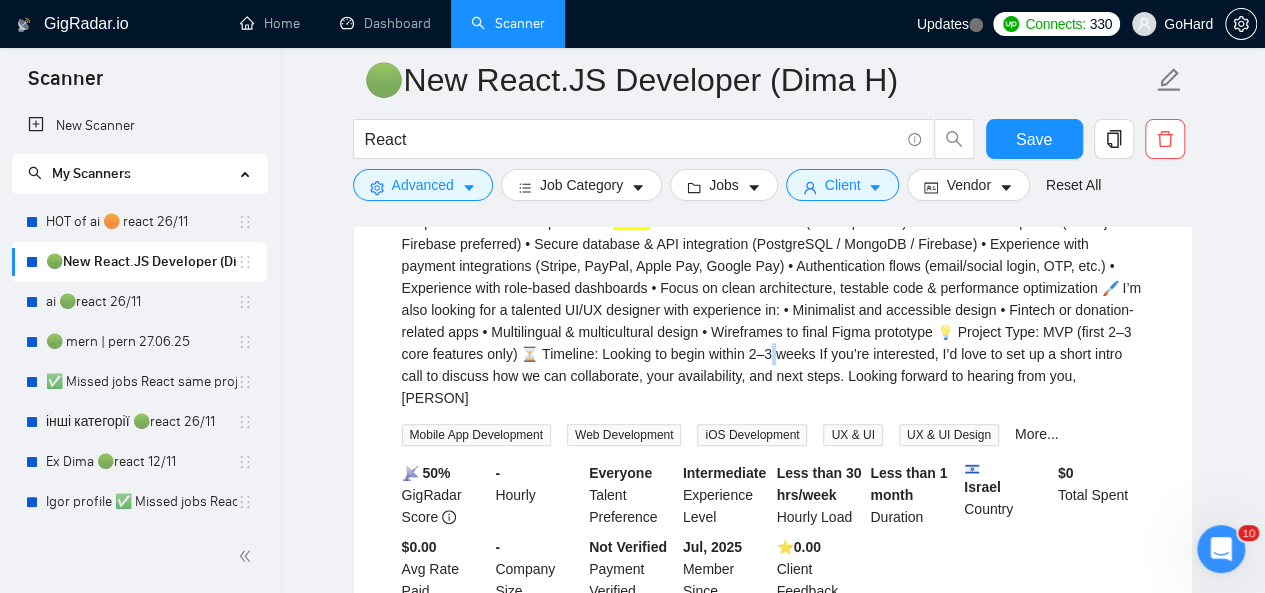 drag, startPoint x: 762, startPoint y: 350, endPoint x: 779, endPoint y: 350, distance: 17 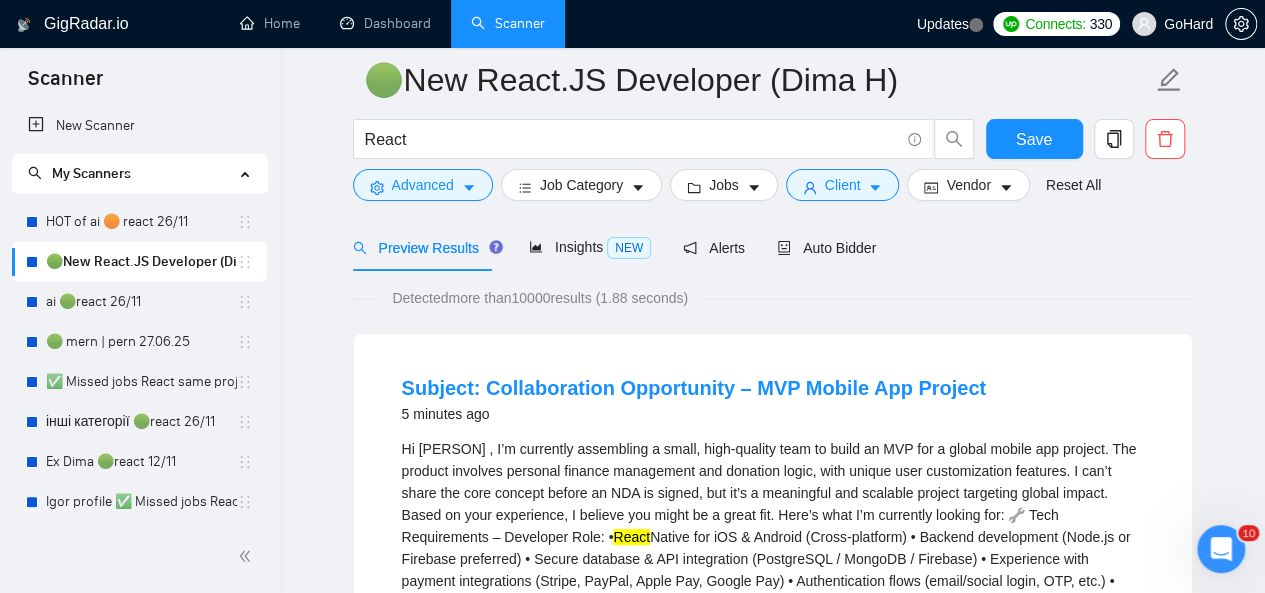 scroll, scrollTop: 100, scrollLeft: 0, axis: vertical 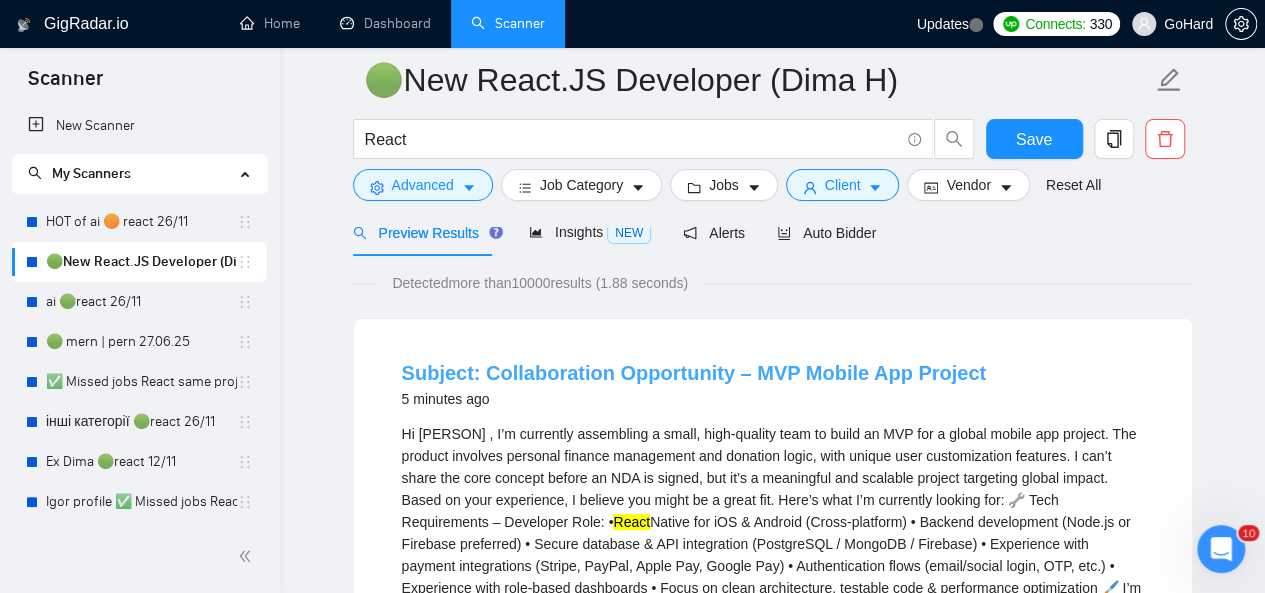 click on "Subject: Collaboration Opportunity – MVP Mobile App Project" at bounding box center [694, 373] 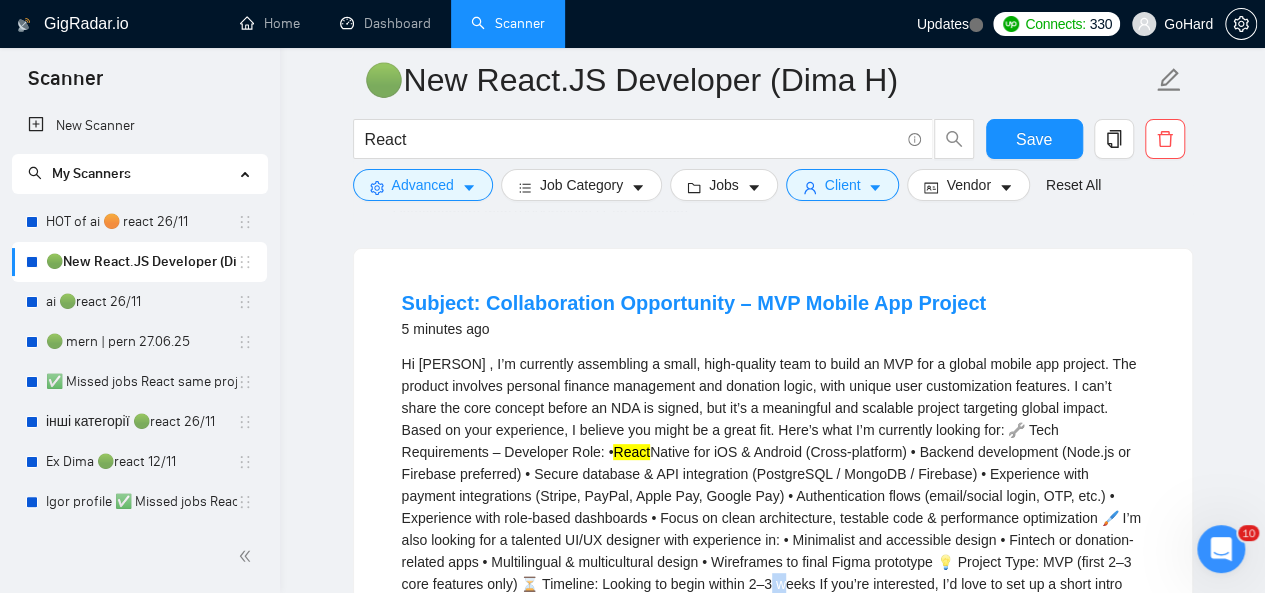 scroll, scrollTop: 200, scrollLeft: 0, axis: vertical 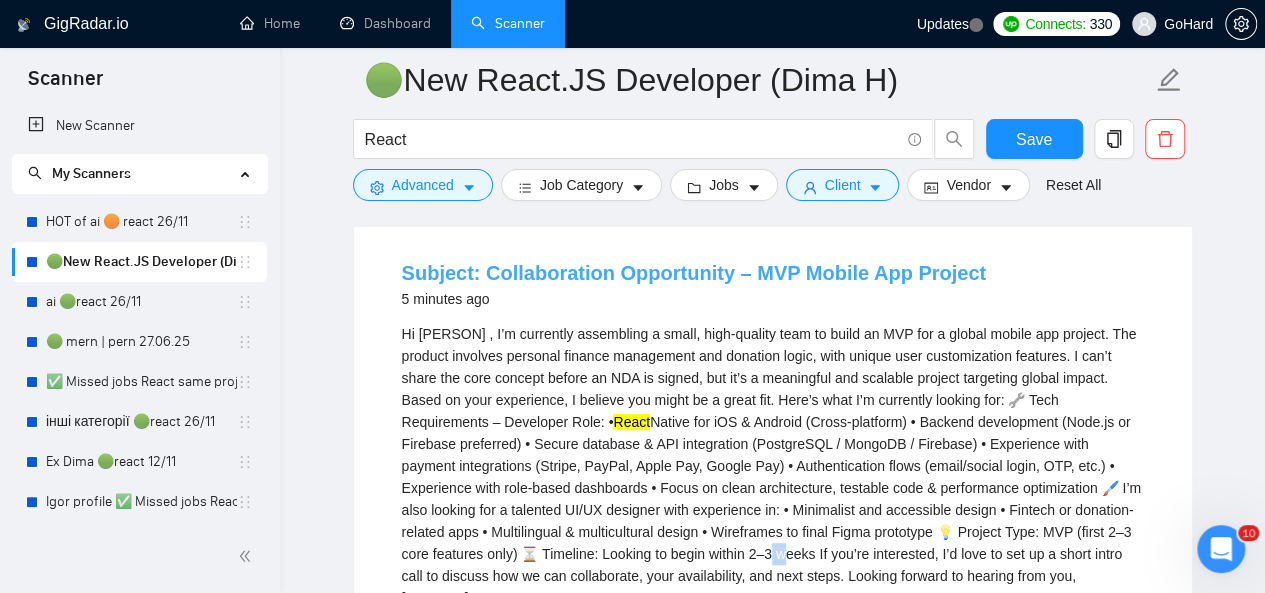 click on "Subject: Collaboration Opportunity – MVP Mobile App Project" at bounding box center [694, 273] 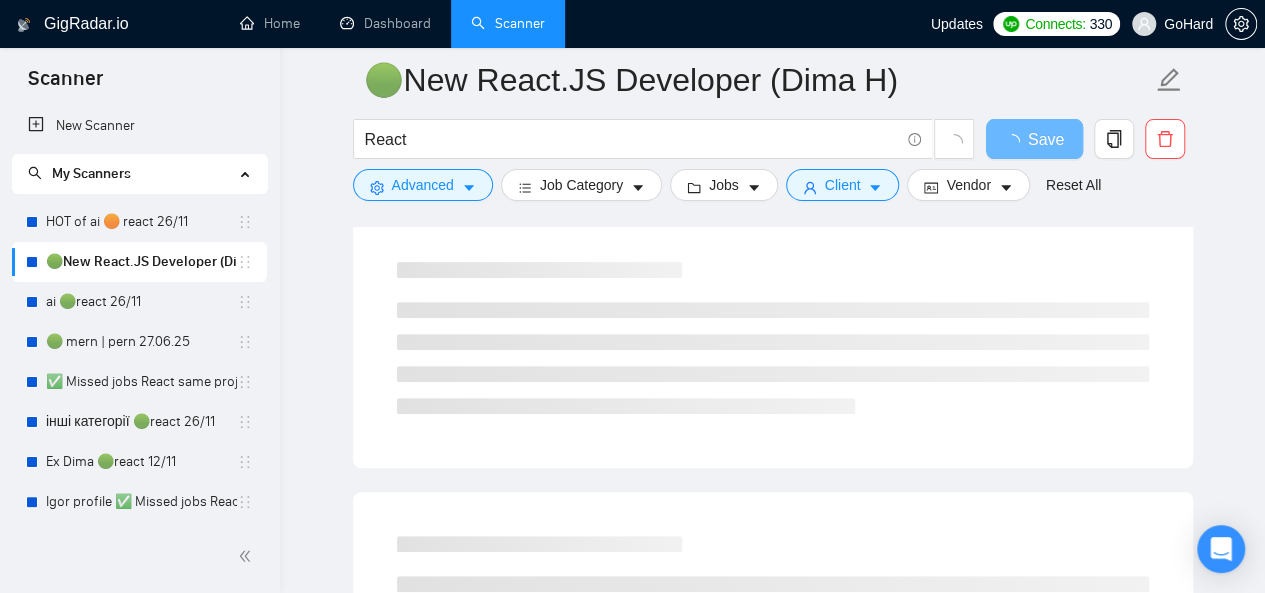 scroll, scrollTop: 200, scrollLeft: 0, axis: vertical 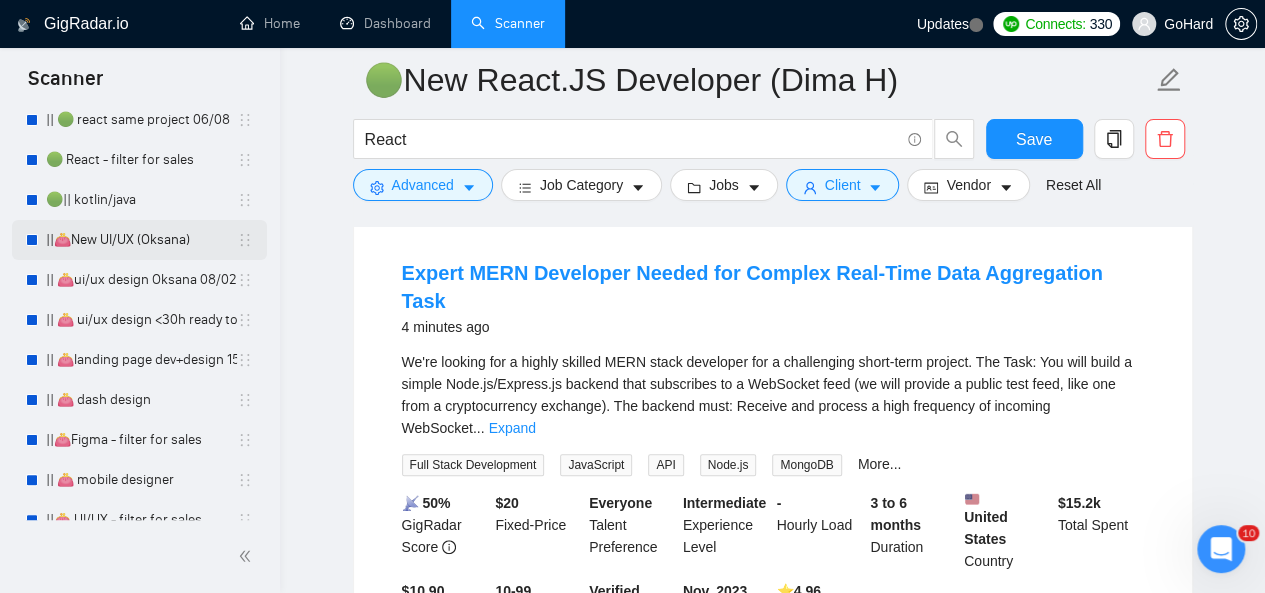 click on "||👛New UI/UX (Oksana)" at bounding box center [141, 240] 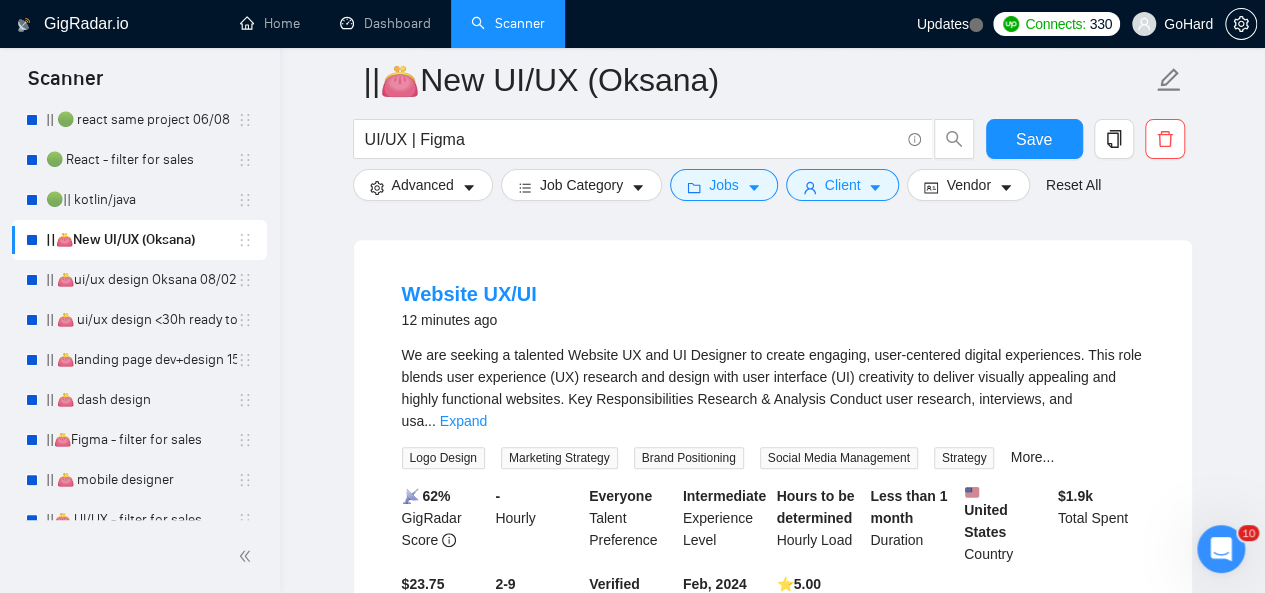 scroll, scrollTop: 600, scrollLeft: 0, axis: vertical 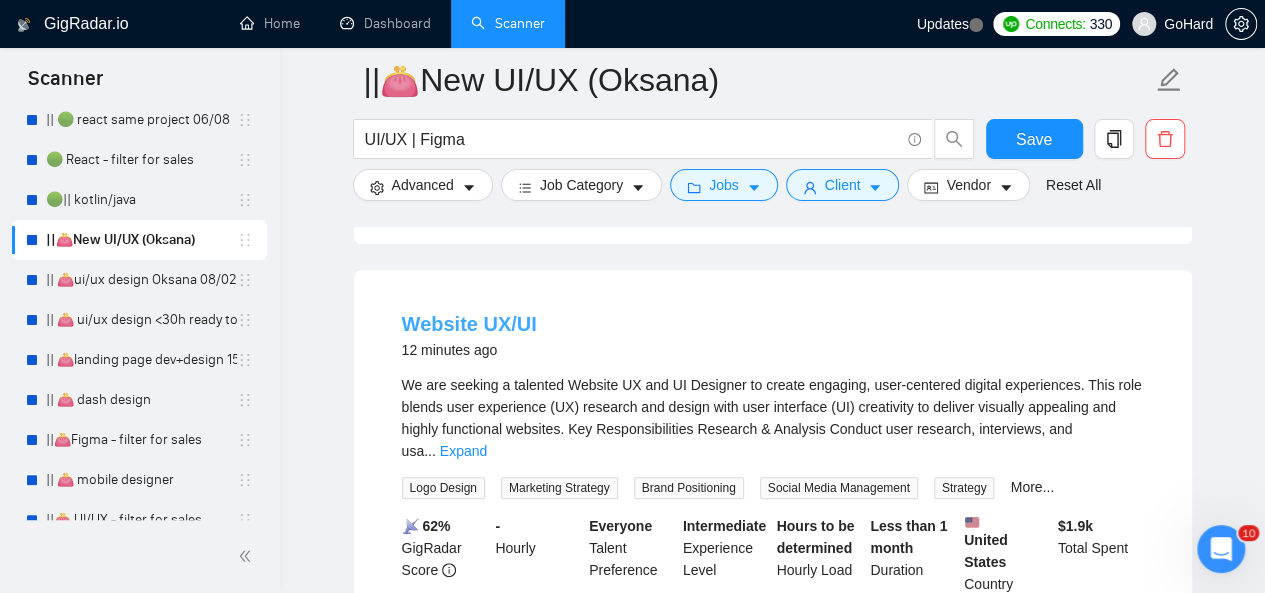 click on "Website UX/UI" at bounding box center [469, 324] 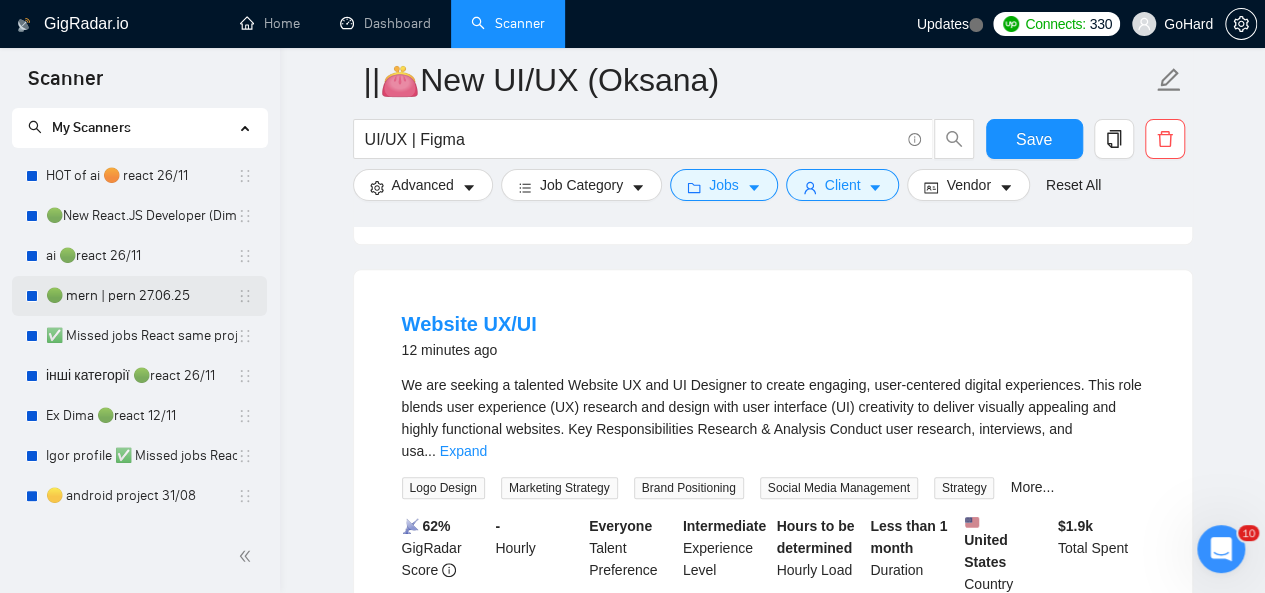 scroll, scrollTop: 0, scrollLeft: 0, axis: both 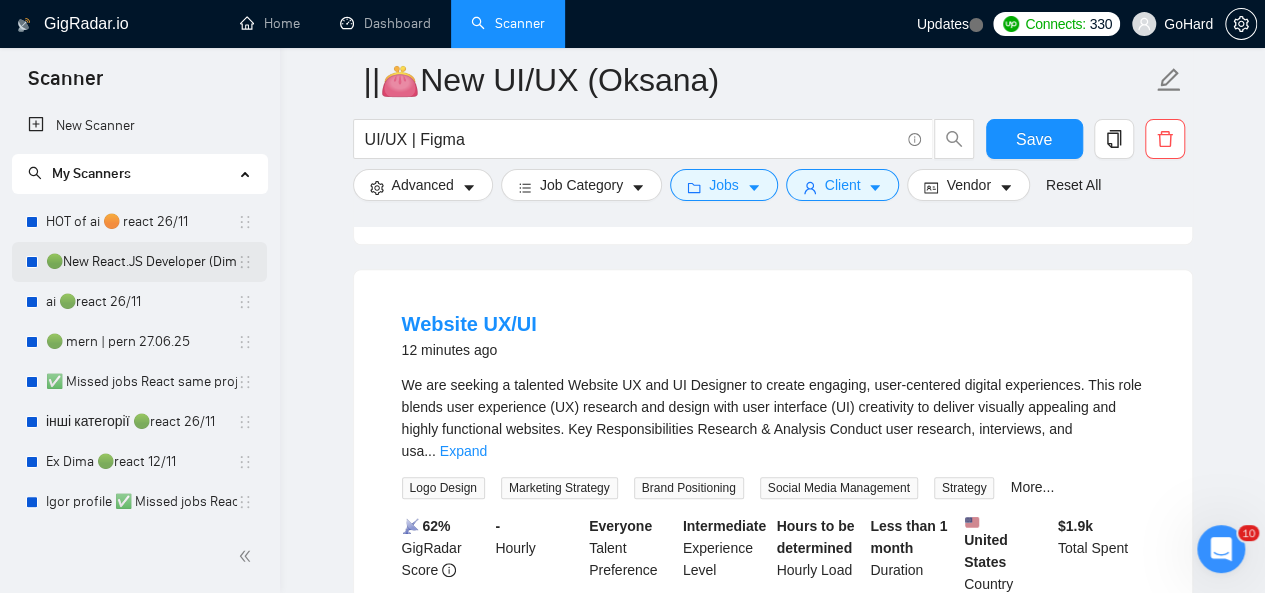 click on "🟢New React.JS Developer (Dima H)" at bounding box center [141, 262] 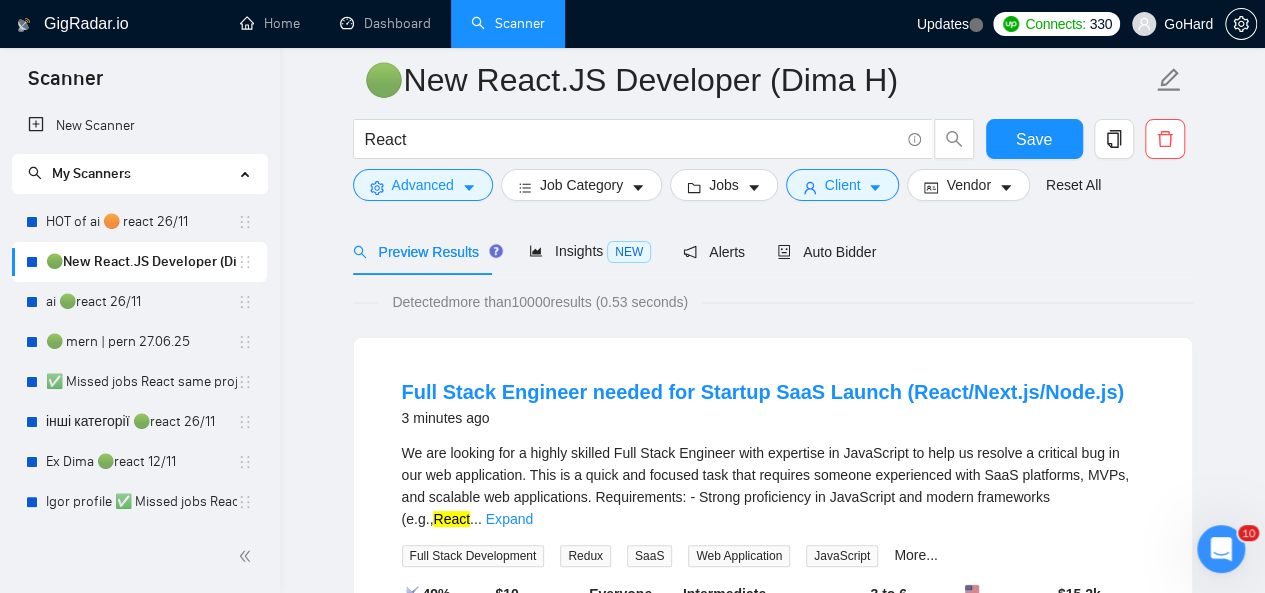 scroll, scrollTop: 100, scrollLeft: 0, axis: vertical 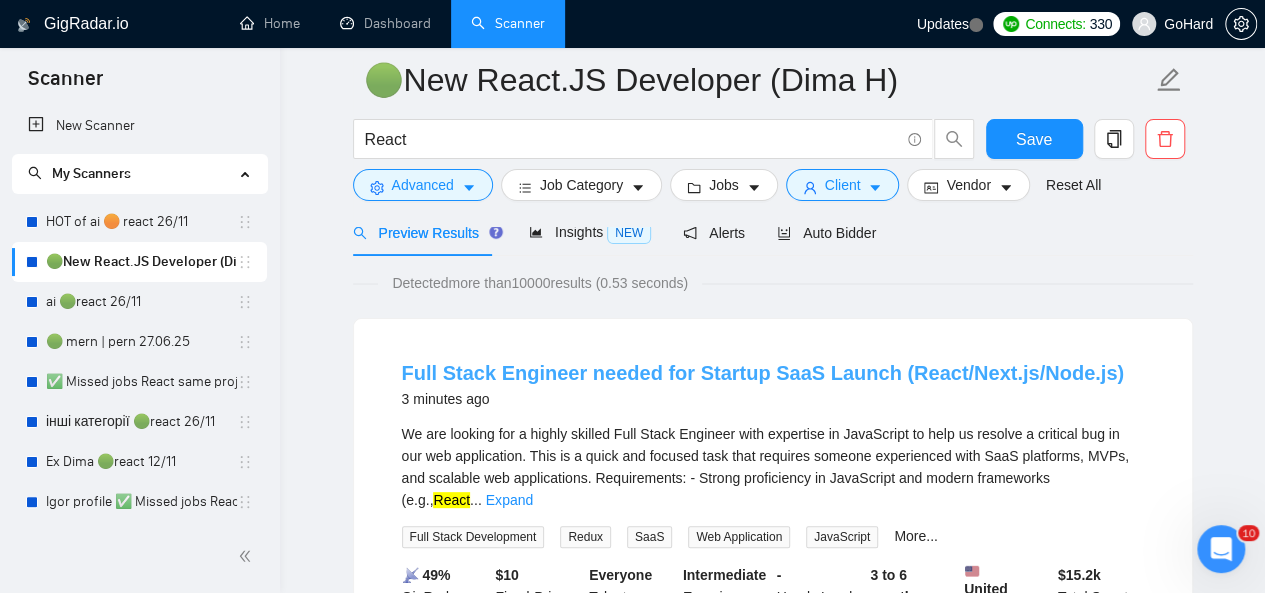 click on "Full Stack Engineer needed for Startup SaaS Launch (React/Next.js/Node.js)" at bounding box center (763, 373) 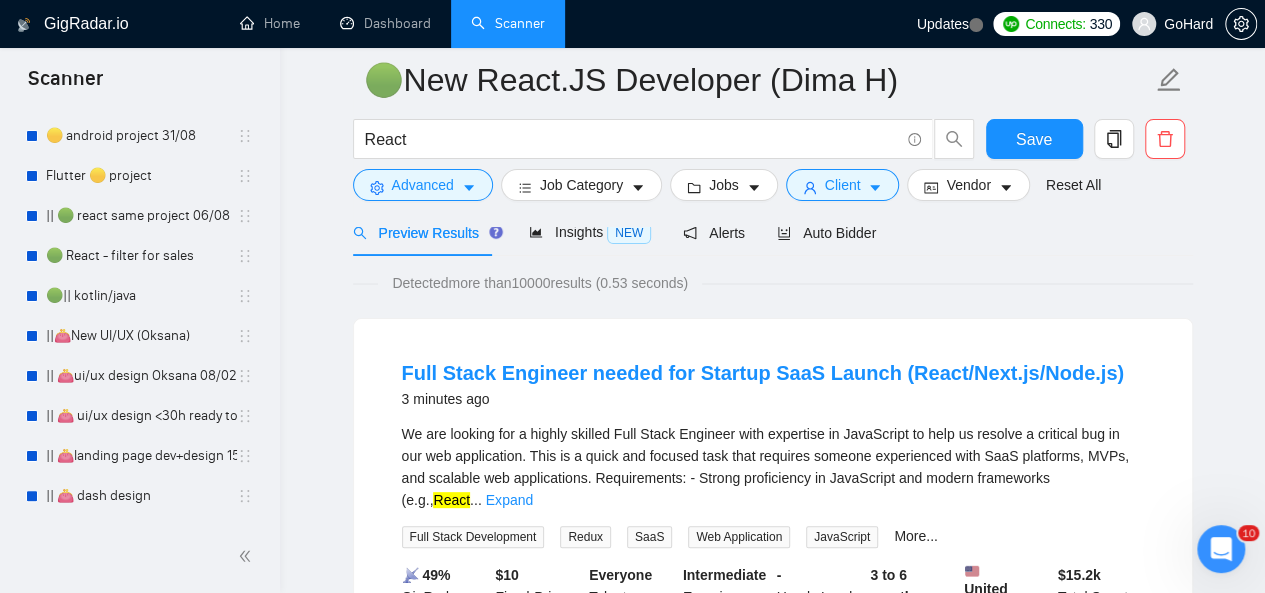 scroll, scrollTop: 500, scrollLeft: 0, axis: vertical 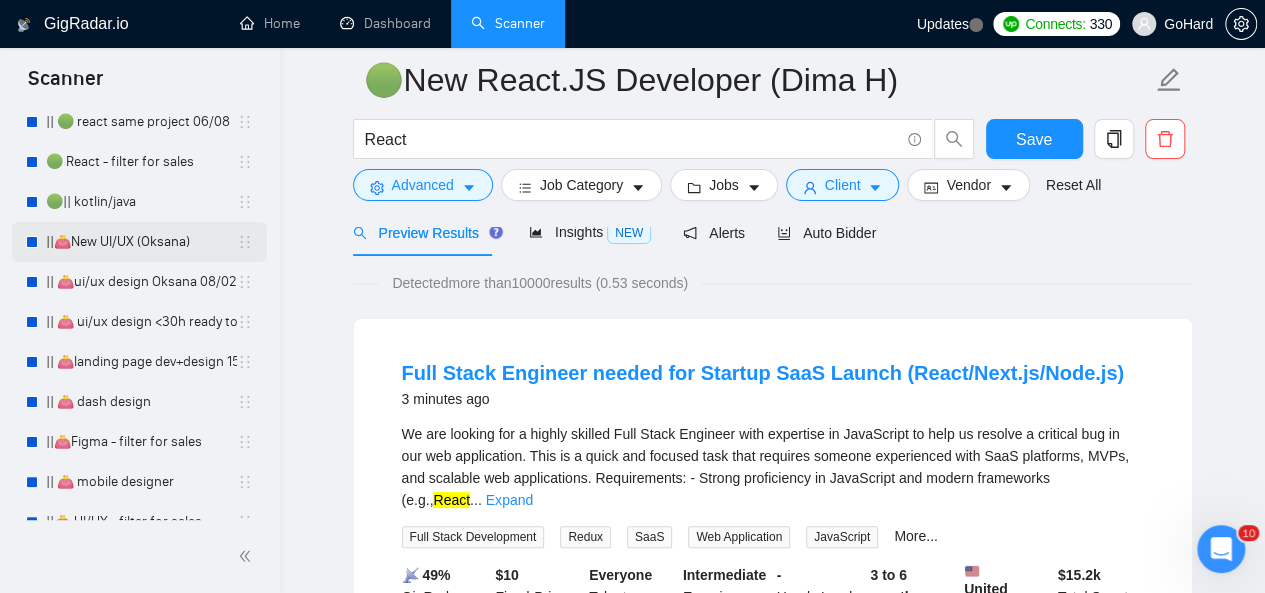 click on "||👛New UI/UX (Oksana)" at bounding box center (141, 242) 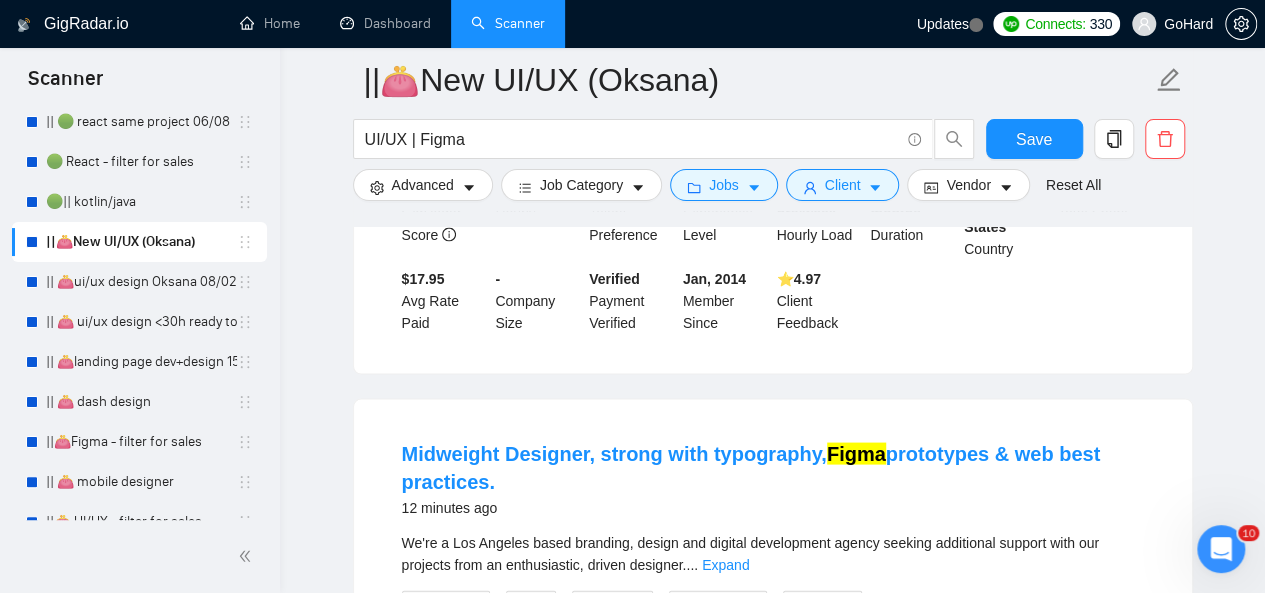 scroll, scrollTop: 1900, scrollLeft: 0, axis: vertical 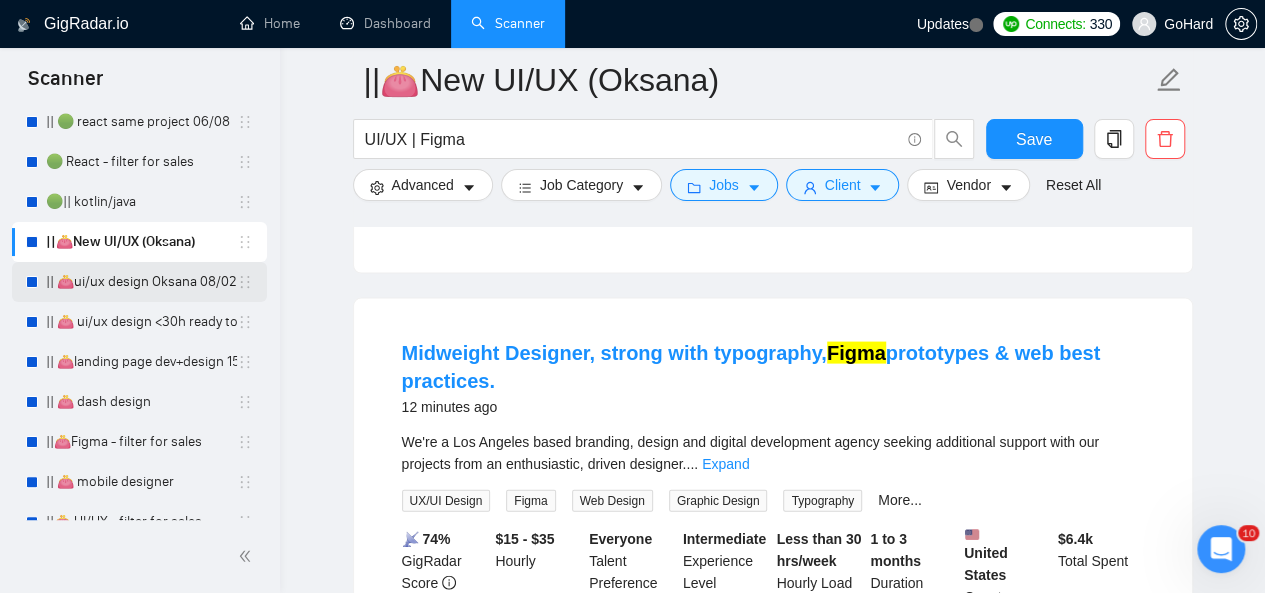 click on "|| 👛ui/ux design Oksana 08/02" at bounding box center [141, 282] 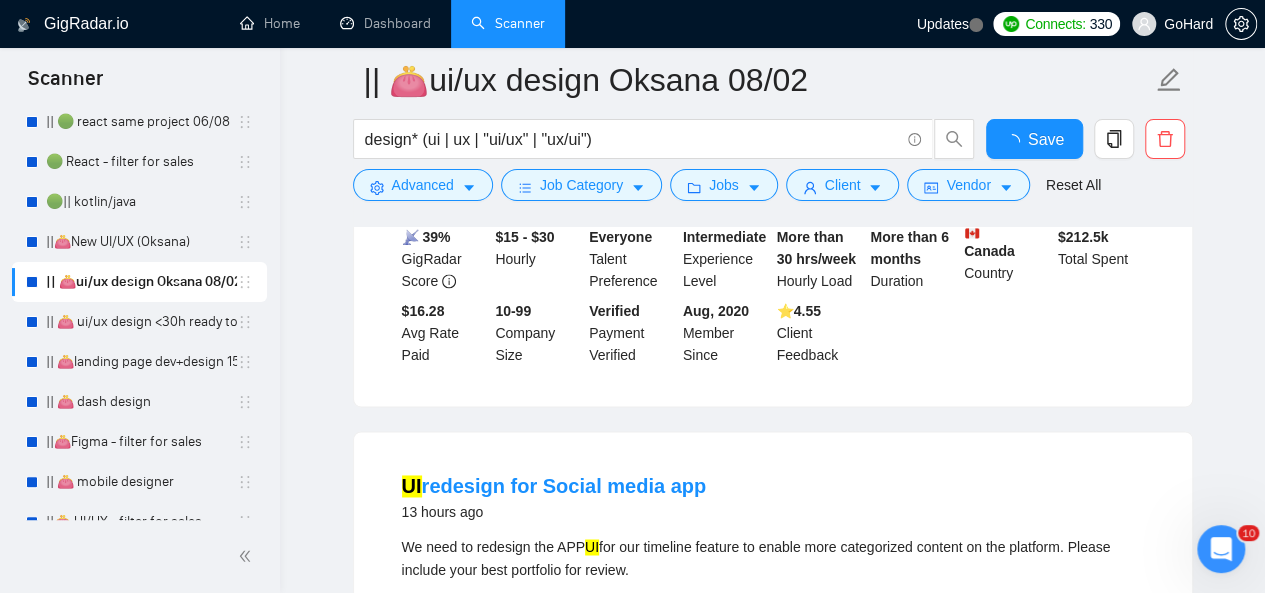 scroll, scrollTop: 1900, scrollLeft: 0, axis: vertical 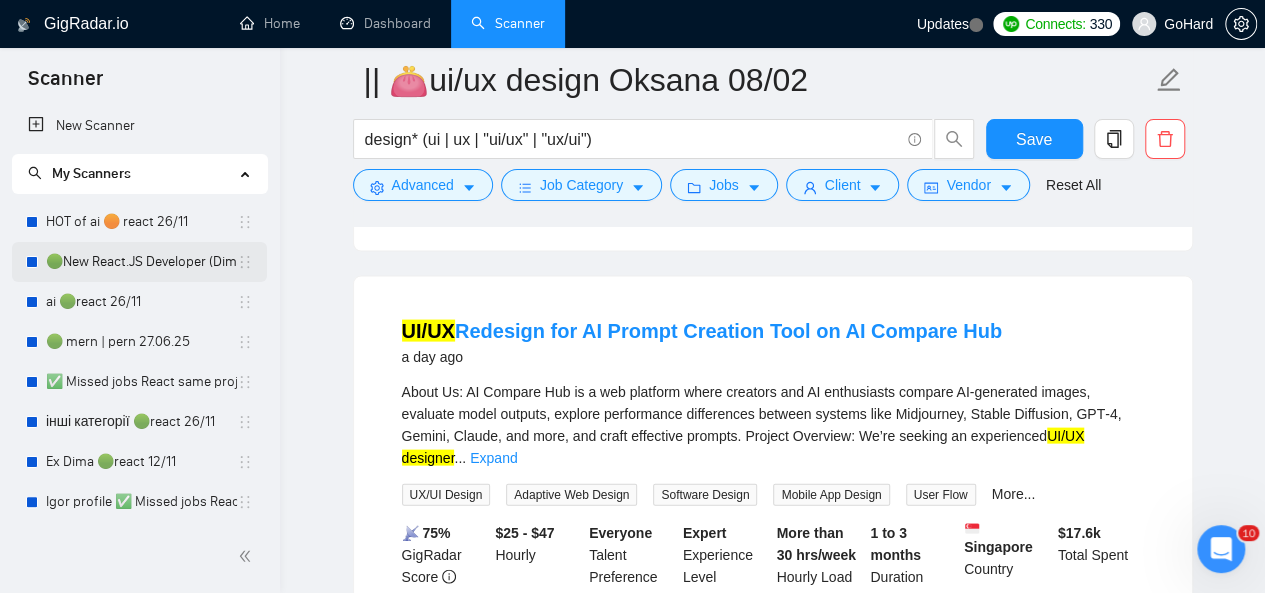 click on "🟢New React.JS Developer (Dima H)" at bounding box center [141, 262] 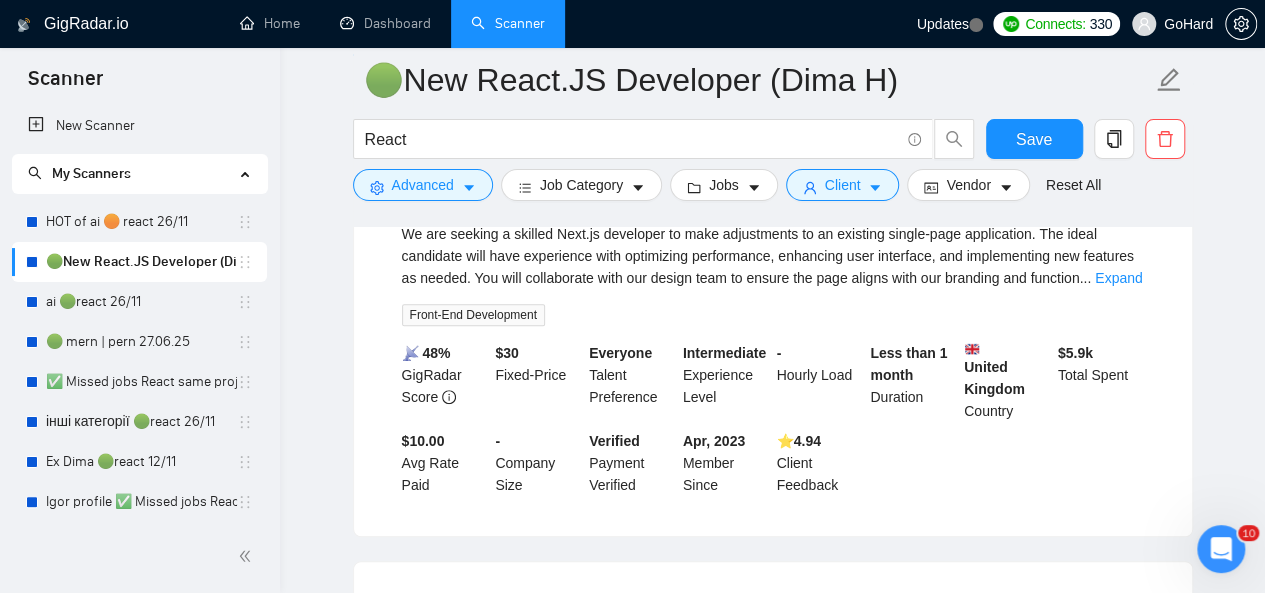 scroll, scrollTop: 200, scrollLeft: 0, axis: vertical 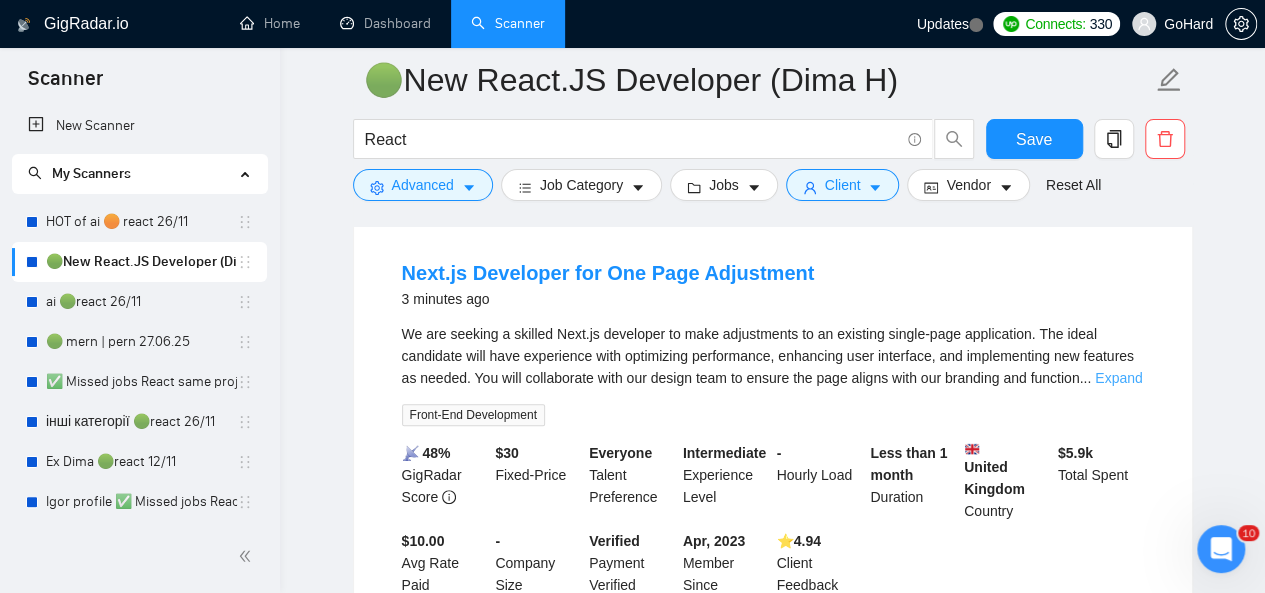 click on "Expand" at bounding box center [1118, 378] 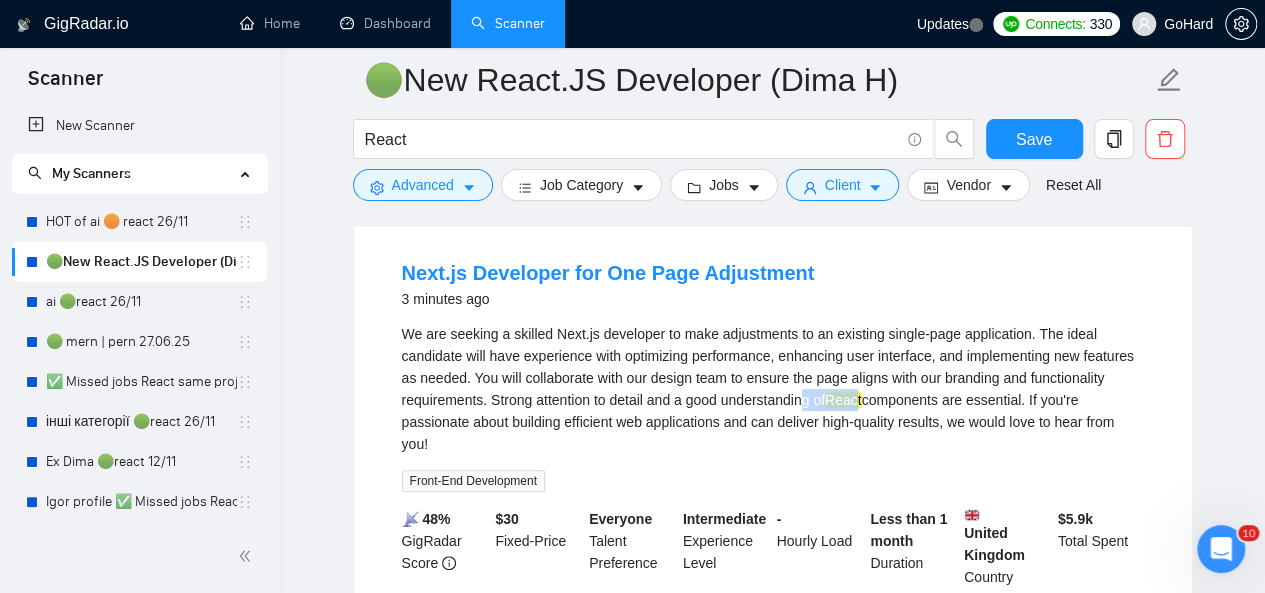 drag, startPoint x: 804, startPoint y: 403, endPoint x: 867, endPoint y: 406, distance: 63.07139 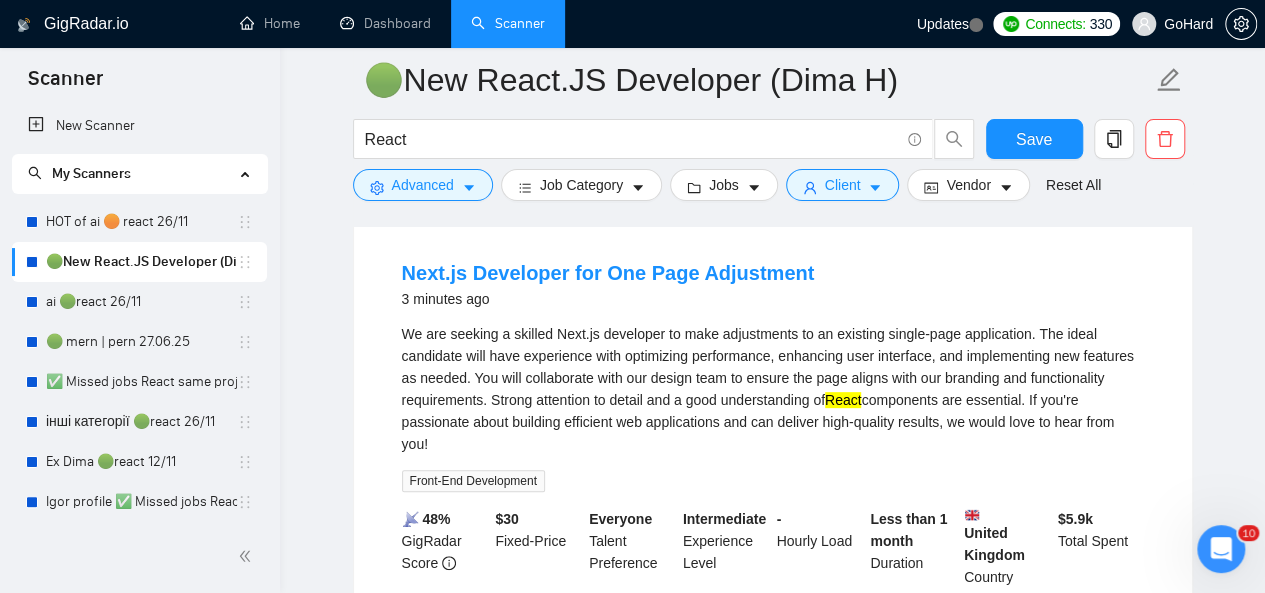 click on "We are seeking a skilled Next.js developer to make adjustments to an existing single-page application. The ideal candidate will have experience with optimizing performance, enhancing user interface, and implementing new features as needed. You will collaborate with our design team to ensure the page aligns with our branding and functionality requirements. Strong attention to detail and a good understanding of  React  components are essential. If you're passionate about building efficient web applications and can deliver high-quality results, we would love to hear from you!" at bounding box center (773, 389) 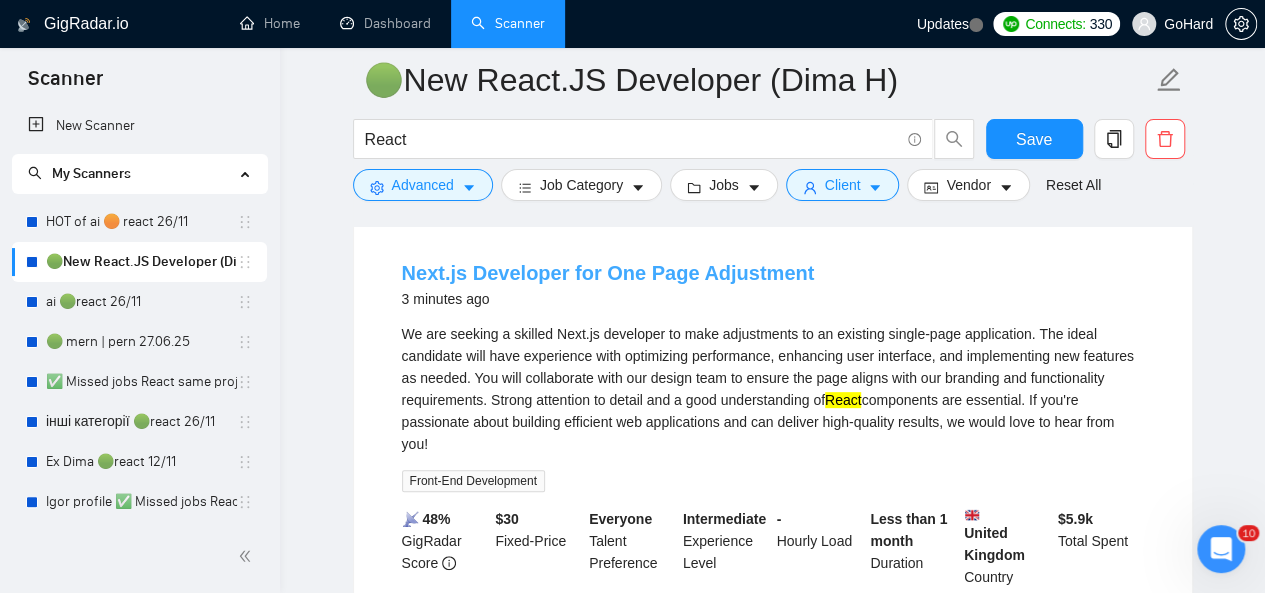 click on "Next.js Developer for One Page Adjustment" at bounding box center [608, 273] 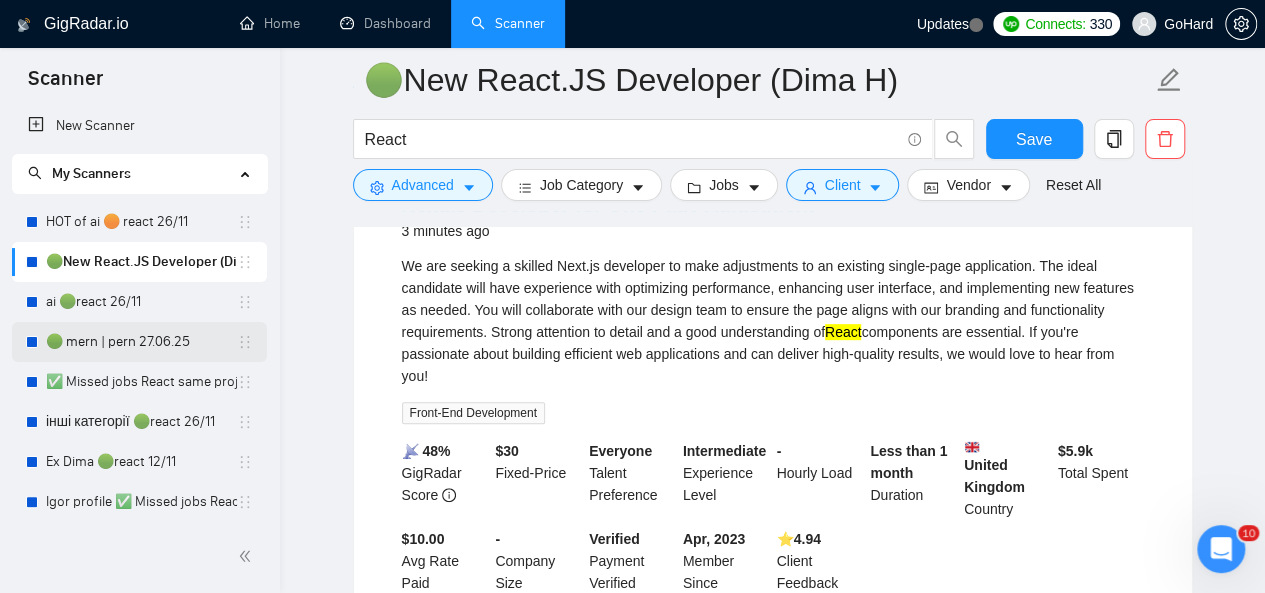 scroll, scrollTop: 300, scrollLeft: 0, axis: vertical 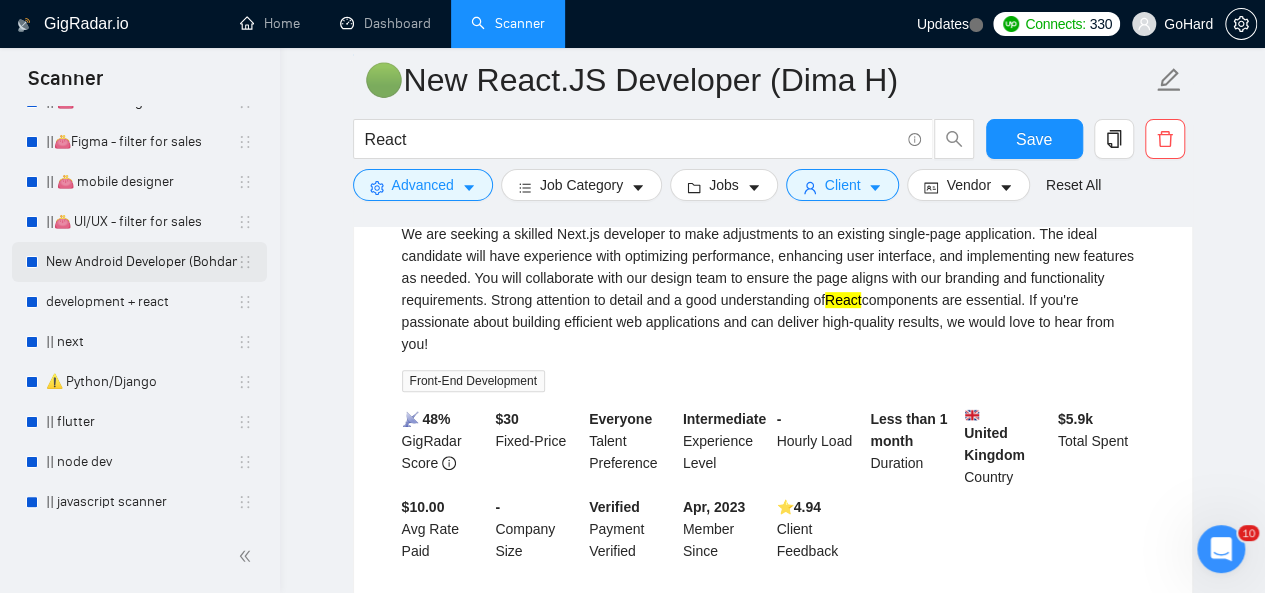 click on "New Android Developer (Bohdan)" at bounding box center [141, 262] 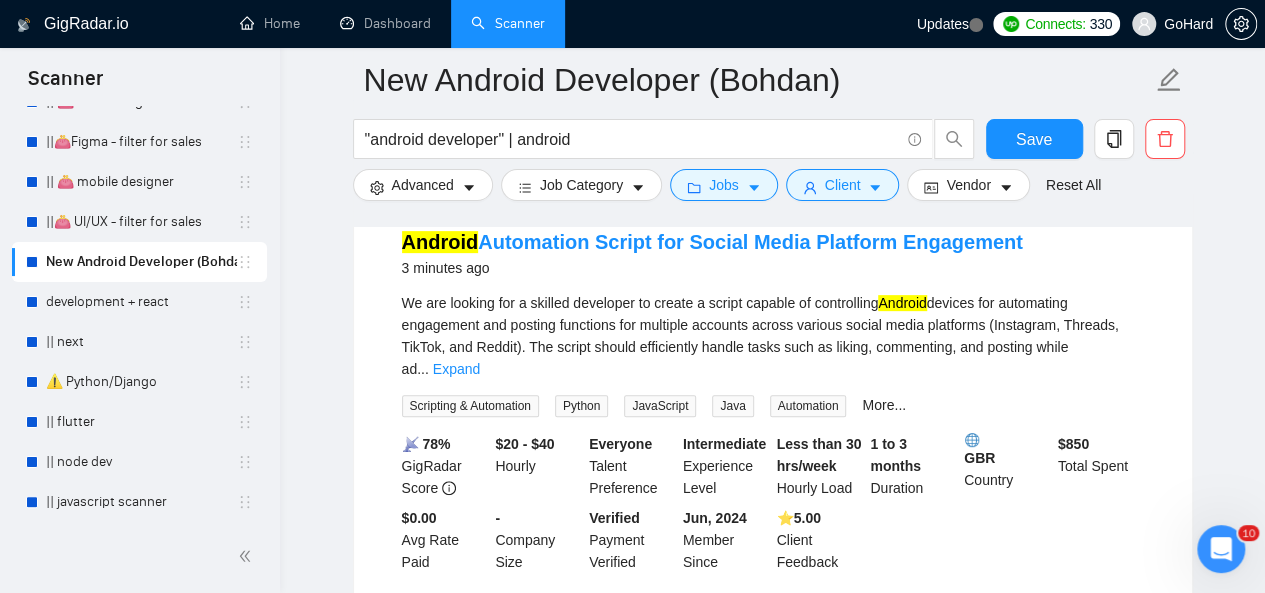 scroll, scrollTop: 200, scrollLeft: 0, axis: vertical 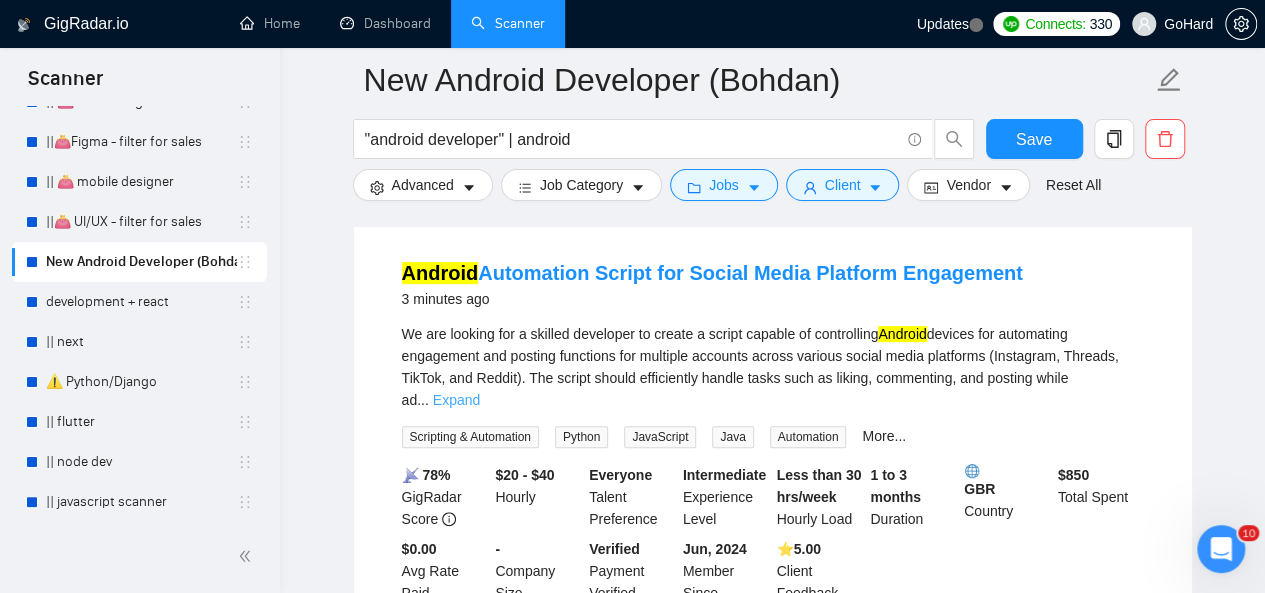 click on "Expand" at bounding box center [456, 400] 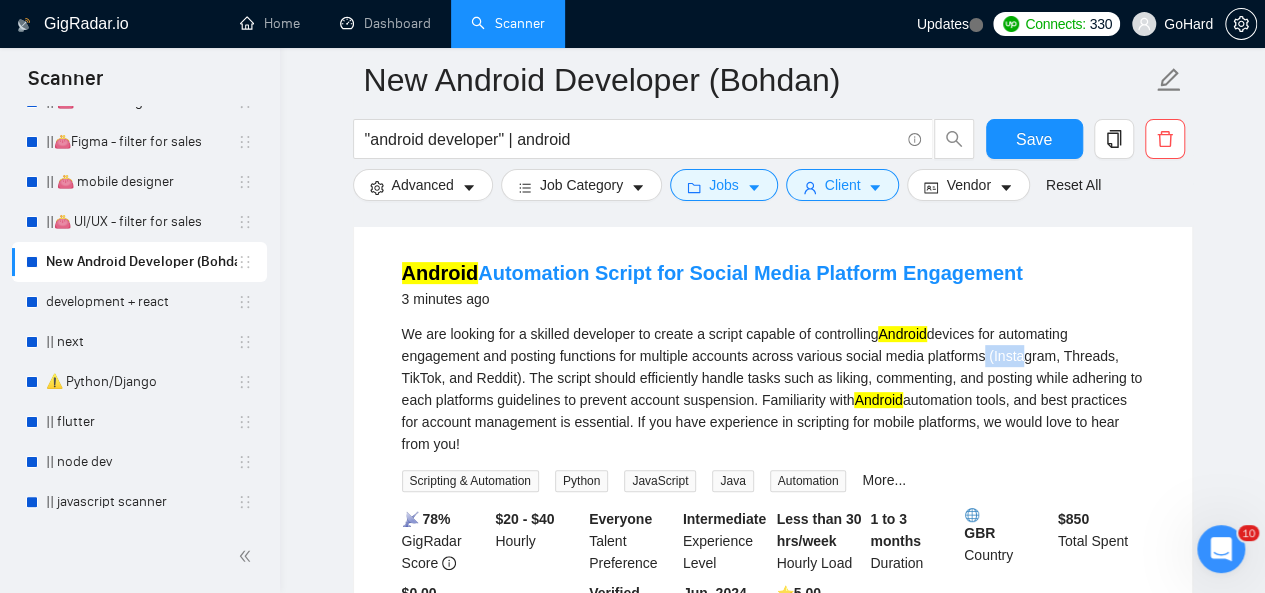 drag, startPoint x: 991, startPoint y: 363, endPoint x: 1021, endPoint y: 363, distance: 30 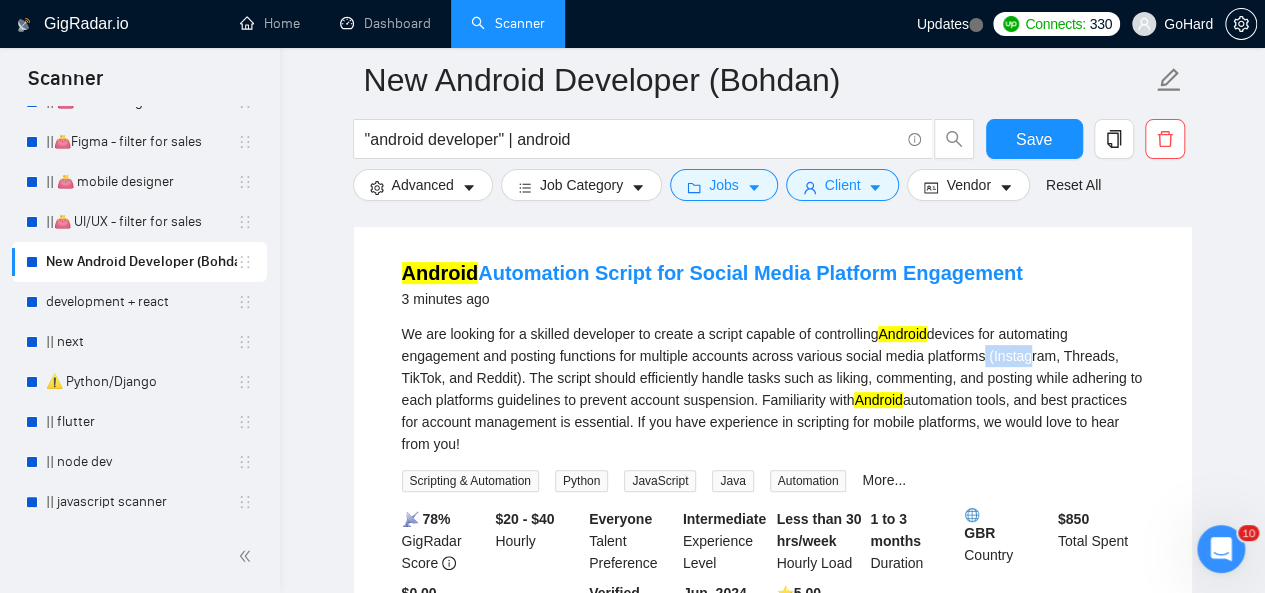 click on "We are looking for a skilled developer to create a script capable of controlling  Android  devices for automating engagement and posting functions for multiple accounts across various social media platforms (Instagram, Threads, TikTok, and Reddit). The script should efficiently handle tasks such as liking, commenting, and posting while adhering to each platforms guidelines to prevent account suspension. Familiarity with  Android  automation tools, and best practices for account management is essential. If you have experience in scripting for mobile platforms, we would love to hear from you!" at bounding box center (773, 389) 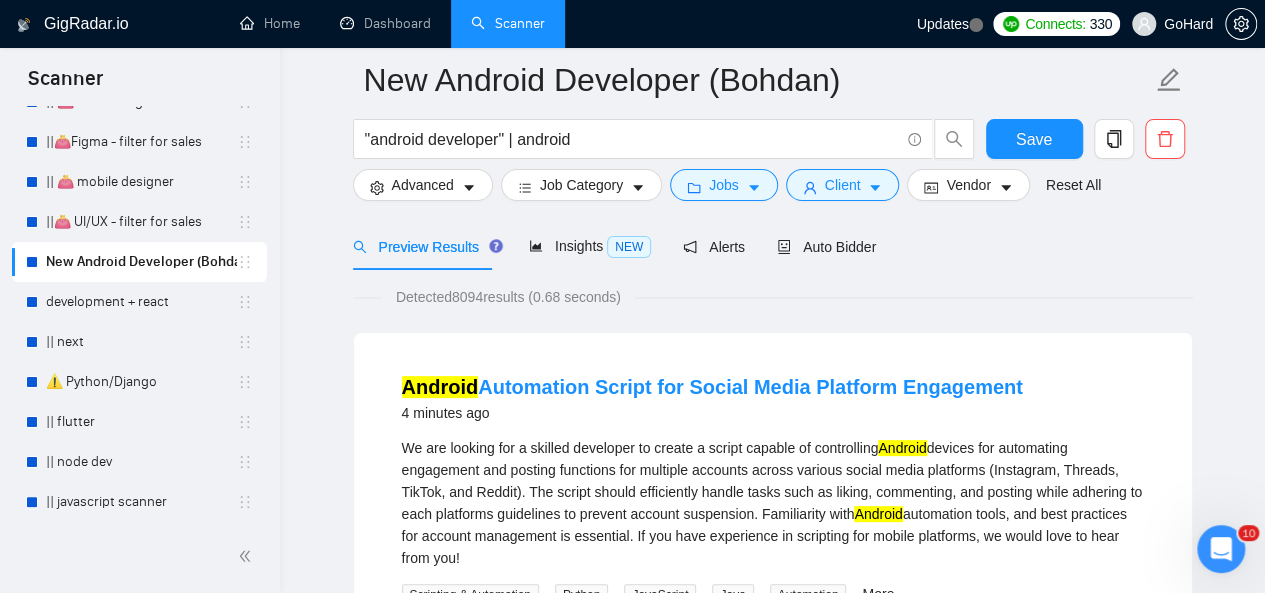 scroll, scrollTop: 100, scrollLeft: 0, axis: vertical 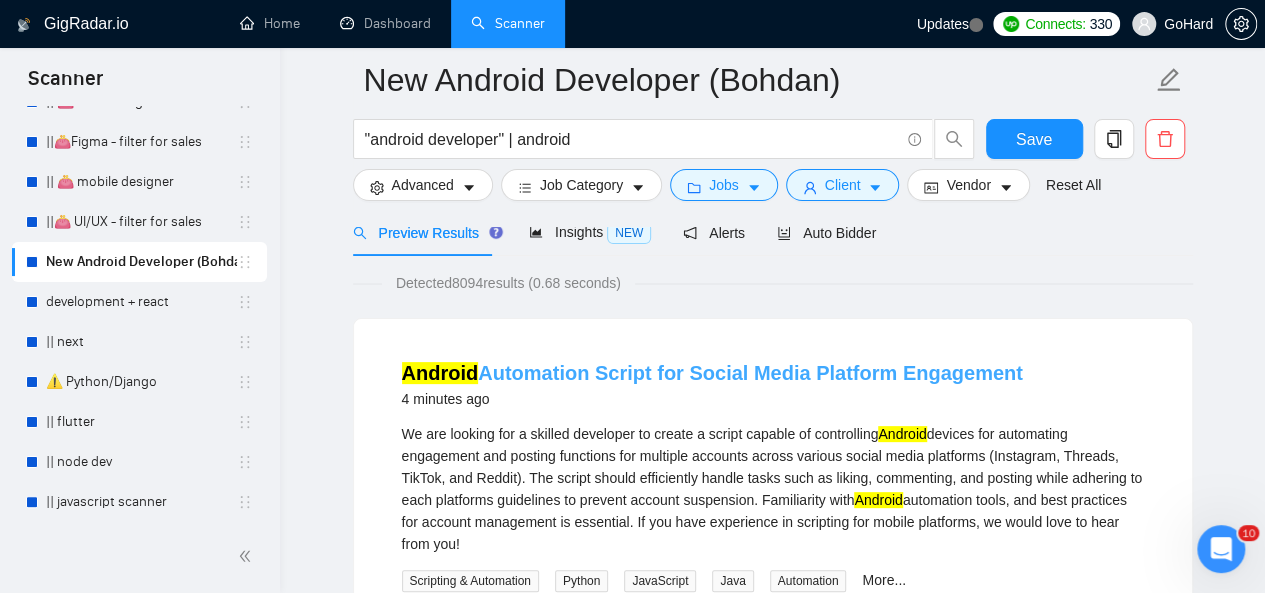 click on "Android  Automation Script for Social Media Platform Engagement" at bounding box center (712, 373) 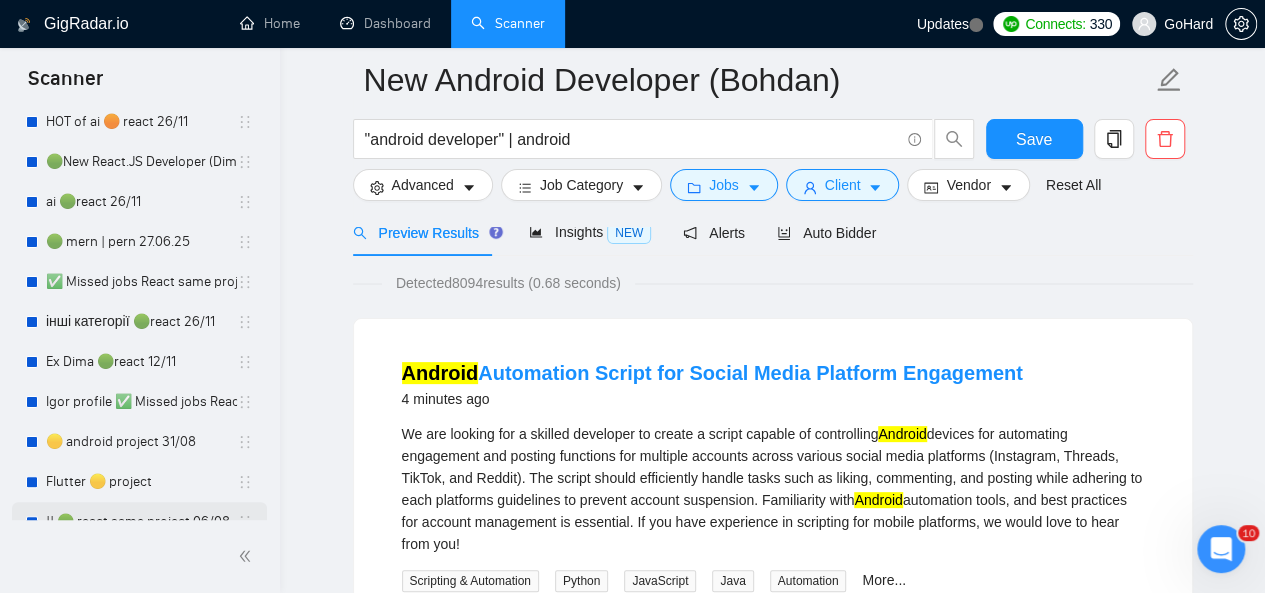 scroll, scrollTop: 0, scrollLeft: 0, axis: both 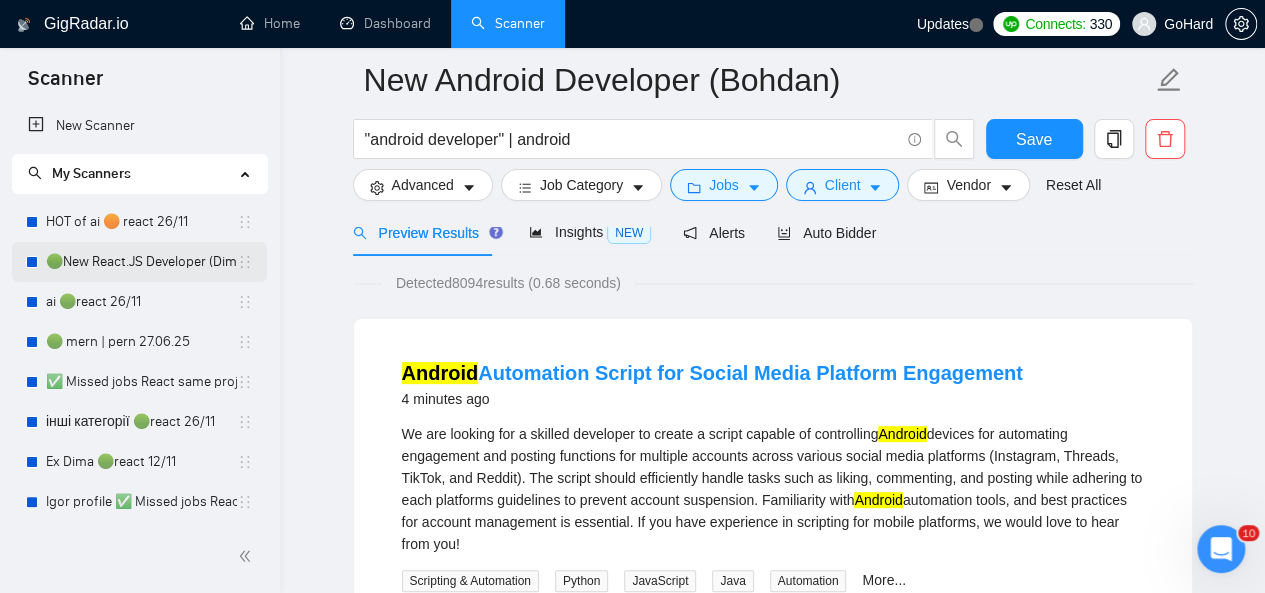 click on "🟢New React.JS Developer (Dima H)" at bounding box center [141, 262] 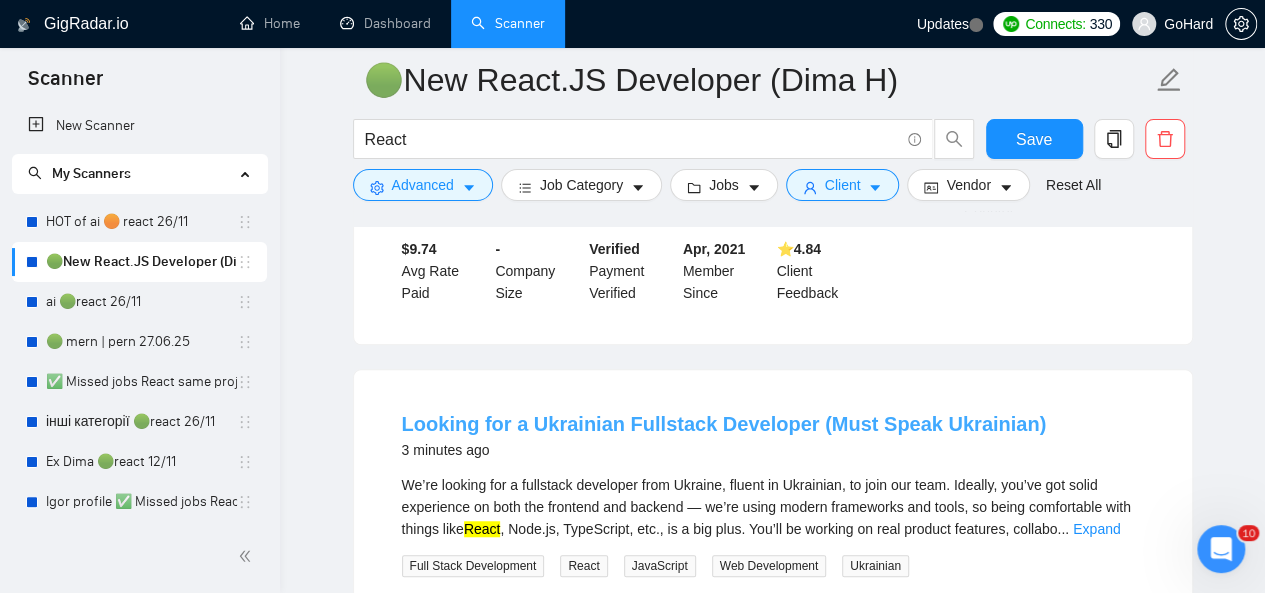 scroll, scrollTop: 600, scrollLeft: 0, axis: vertical 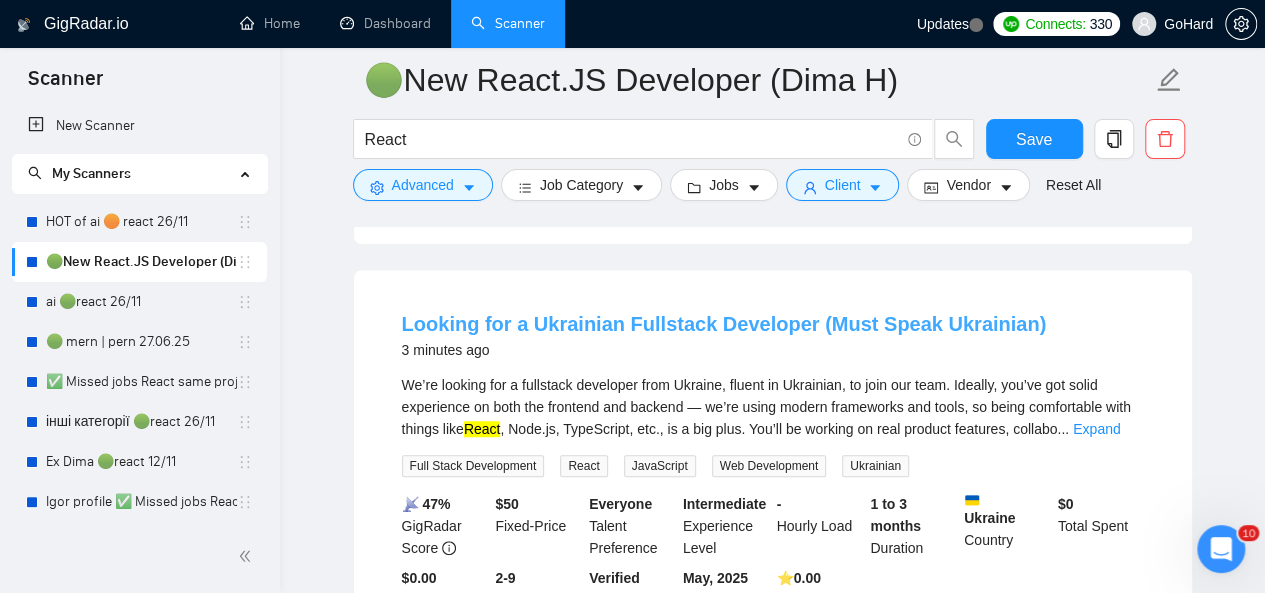 click on "Looking for a Ukrainian Fullstack Developer (Must Speak Ukrainian)" at bounding box center [724, 324] 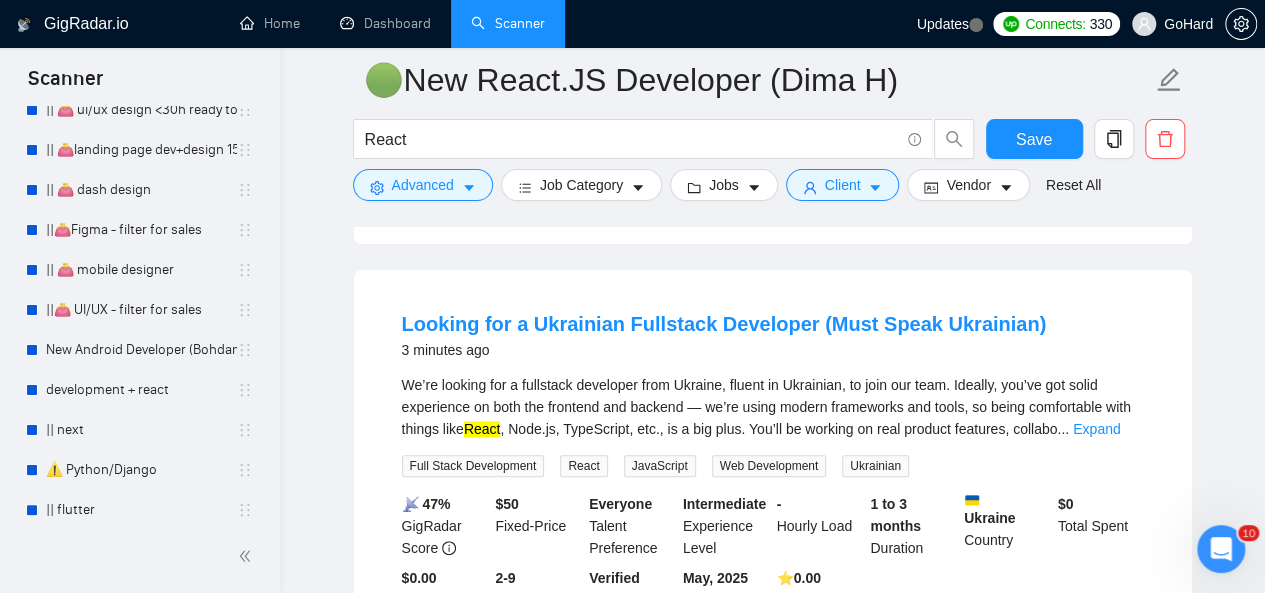 scroll, scrollTop: 800, scrollLeft: 0, axis: vertical 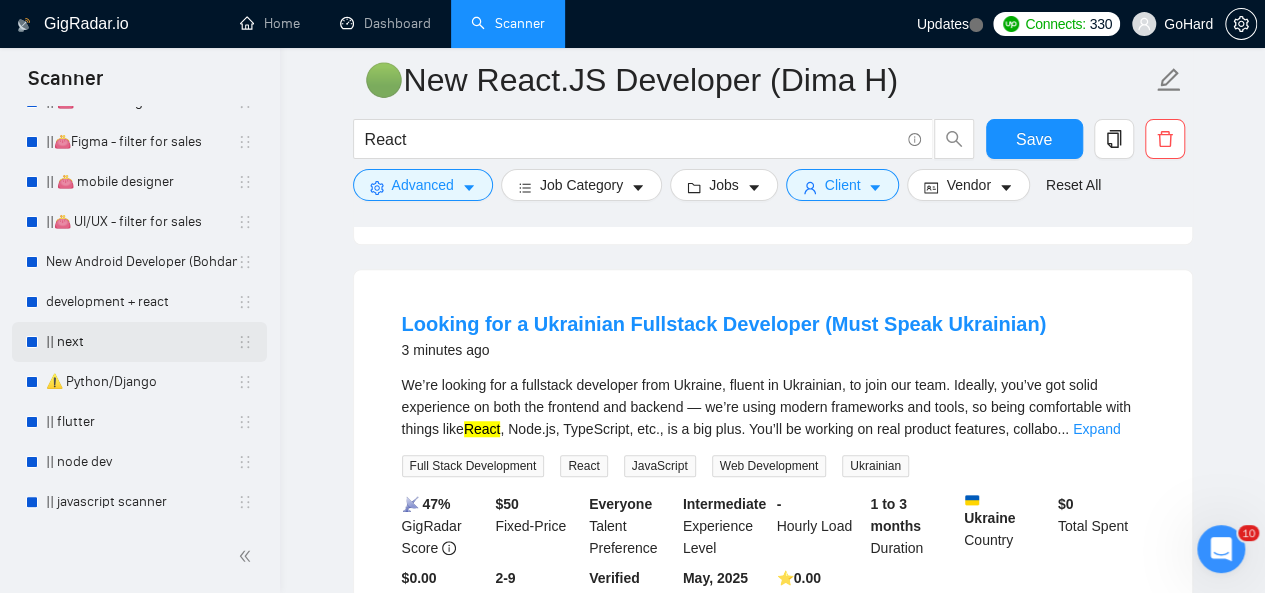 click on "|| next" at bounding box center (141, 342) 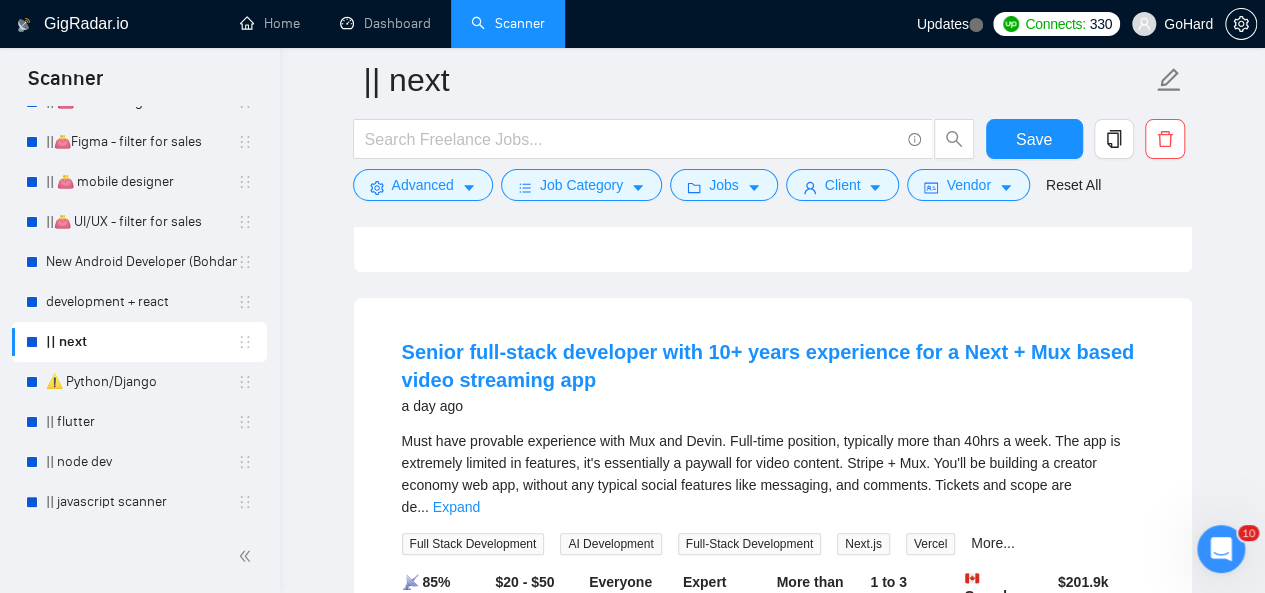 scroll, scrollTop: 700, scrollLeft: 0, axis: vertical 